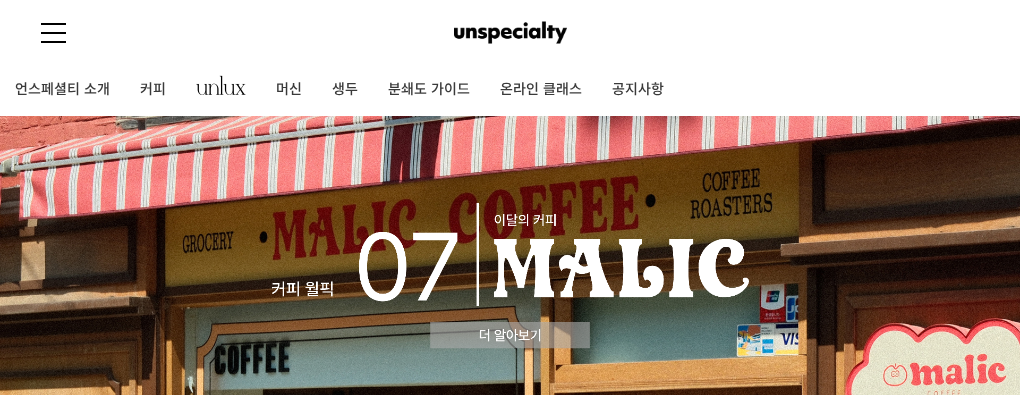 scroll, scrollTop: 0, scrollLeft: 0, axis: both 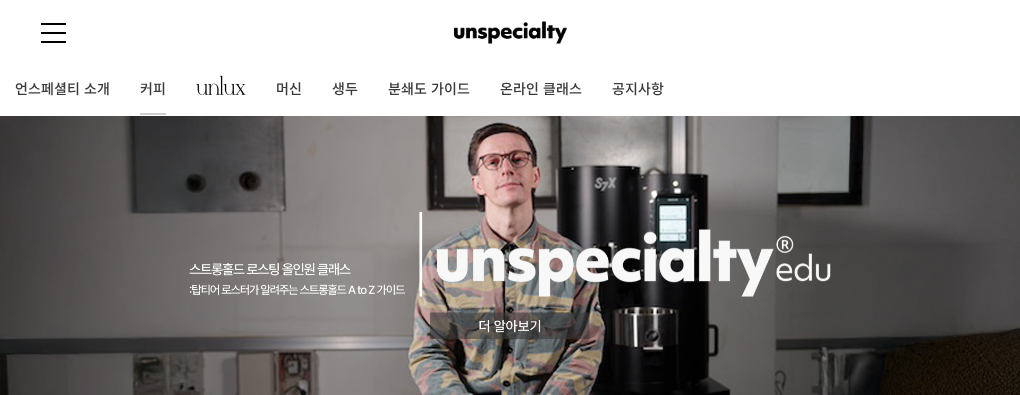 click on "커피" at bounding box center [153, 90] 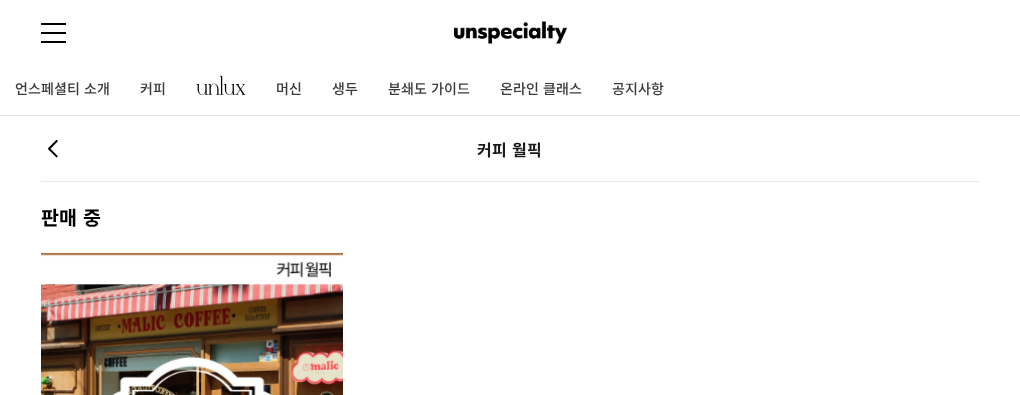 scroll, scrollTop: 0, scrollLeft: 0, axis: both 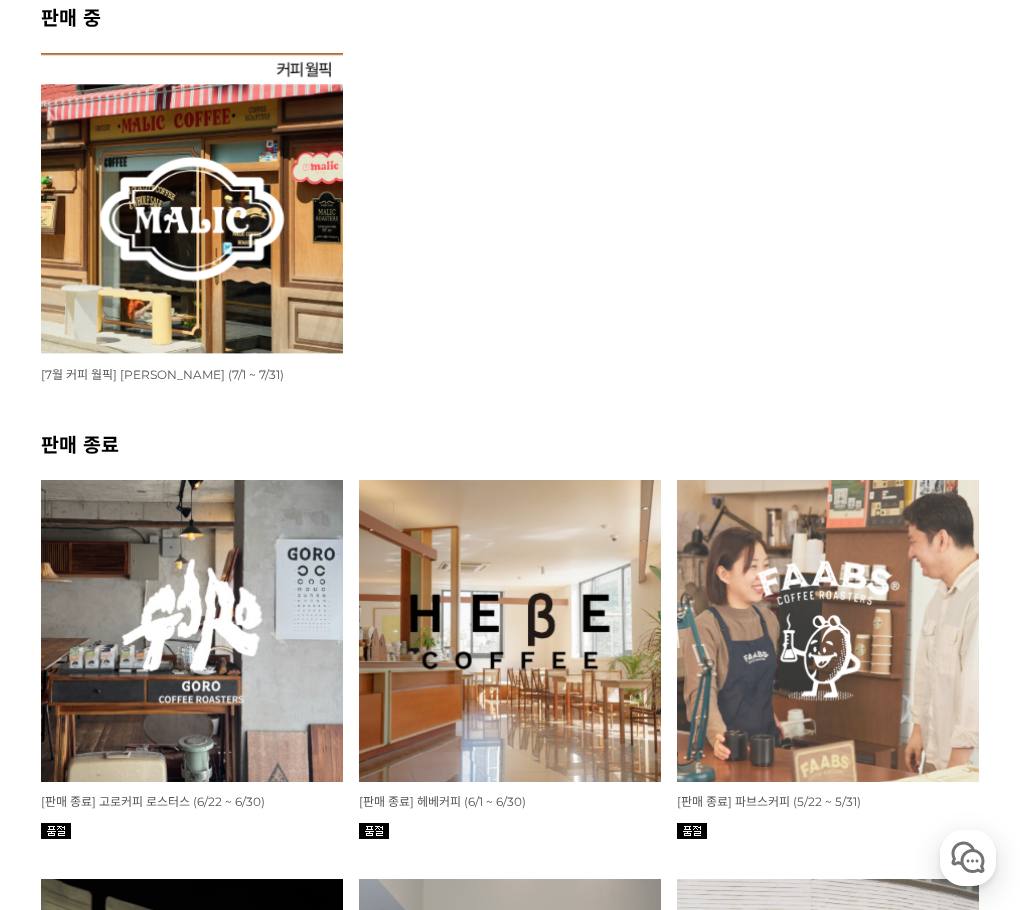 click at bounding box center [192, 204] 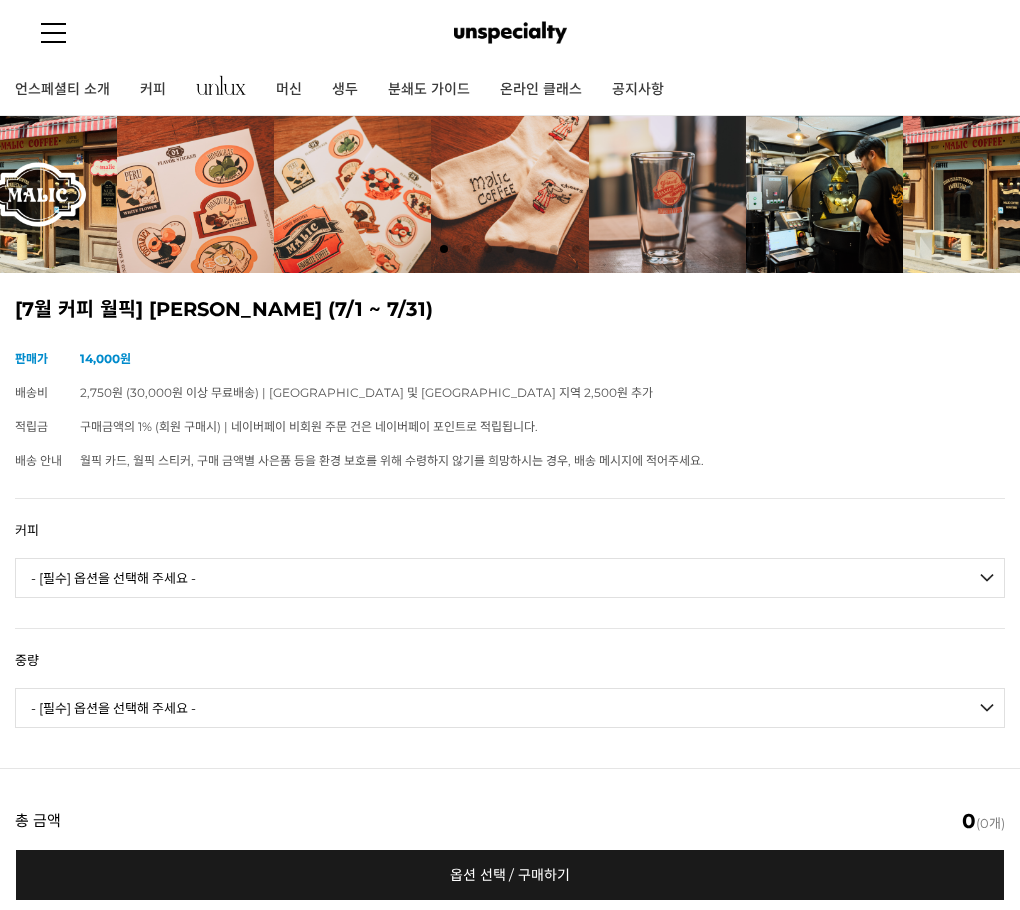 scroll, scrollTop: 0, scrollLeft: 0, axis: both 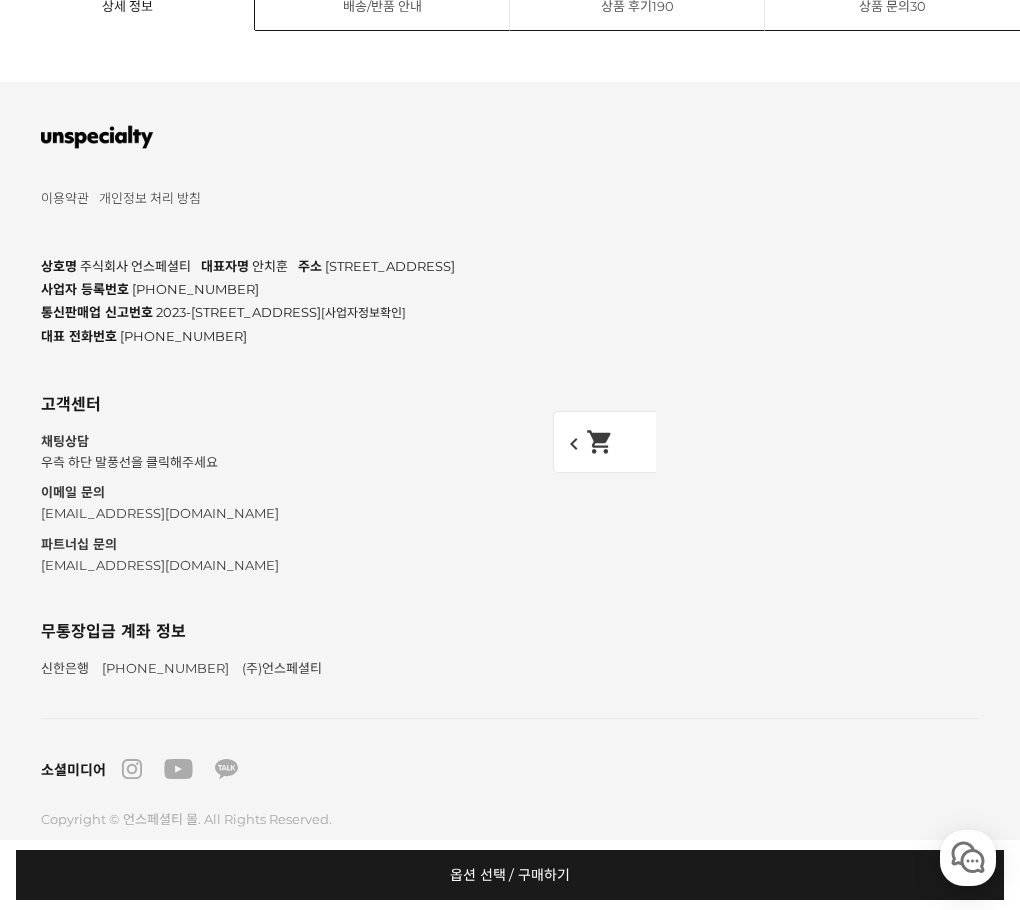 click at bounding box center [510, -1193] 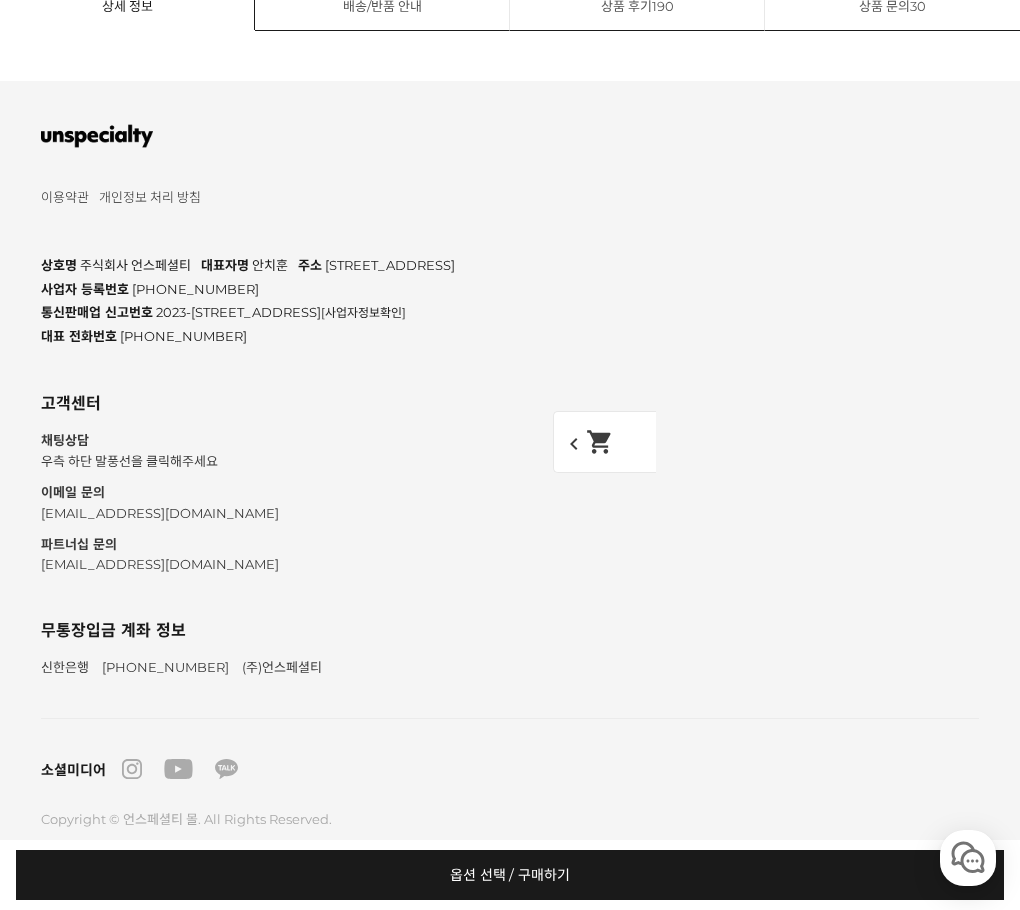 scroll, scrollTop: 14212, scrollLeft: 0, axis: vertical 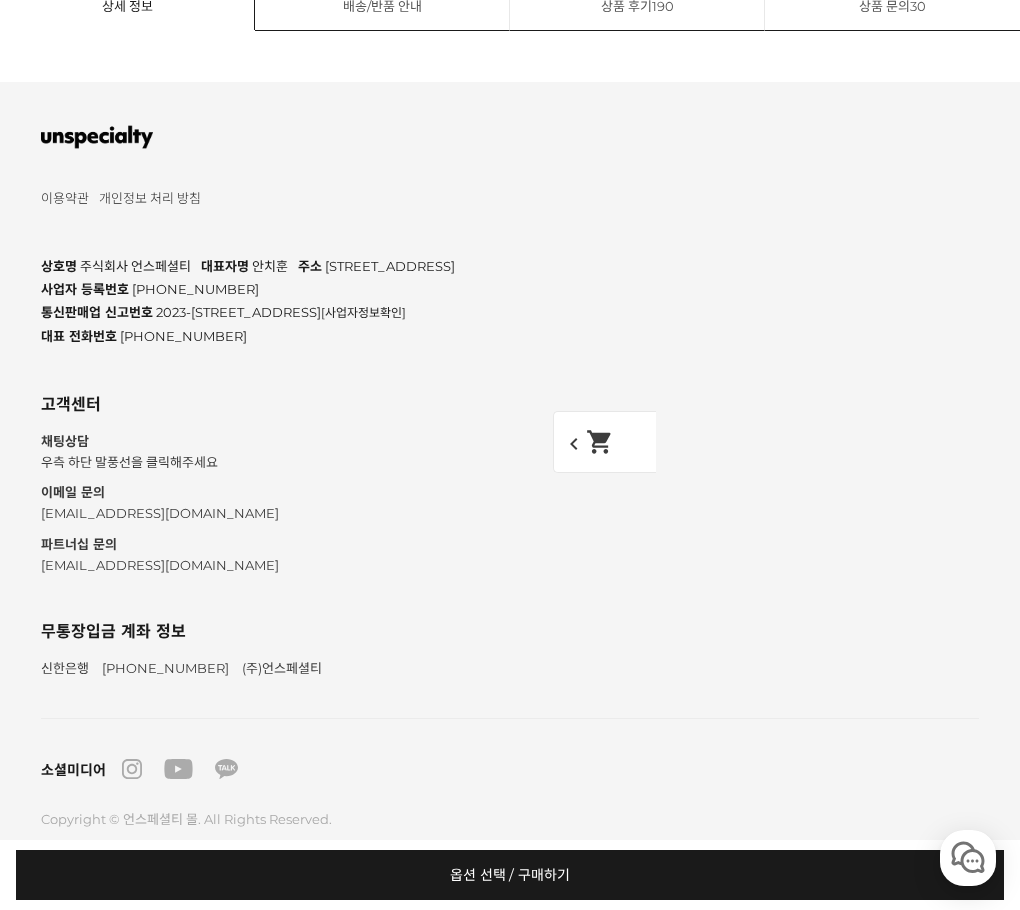 click at bounding box center [510, -2607] 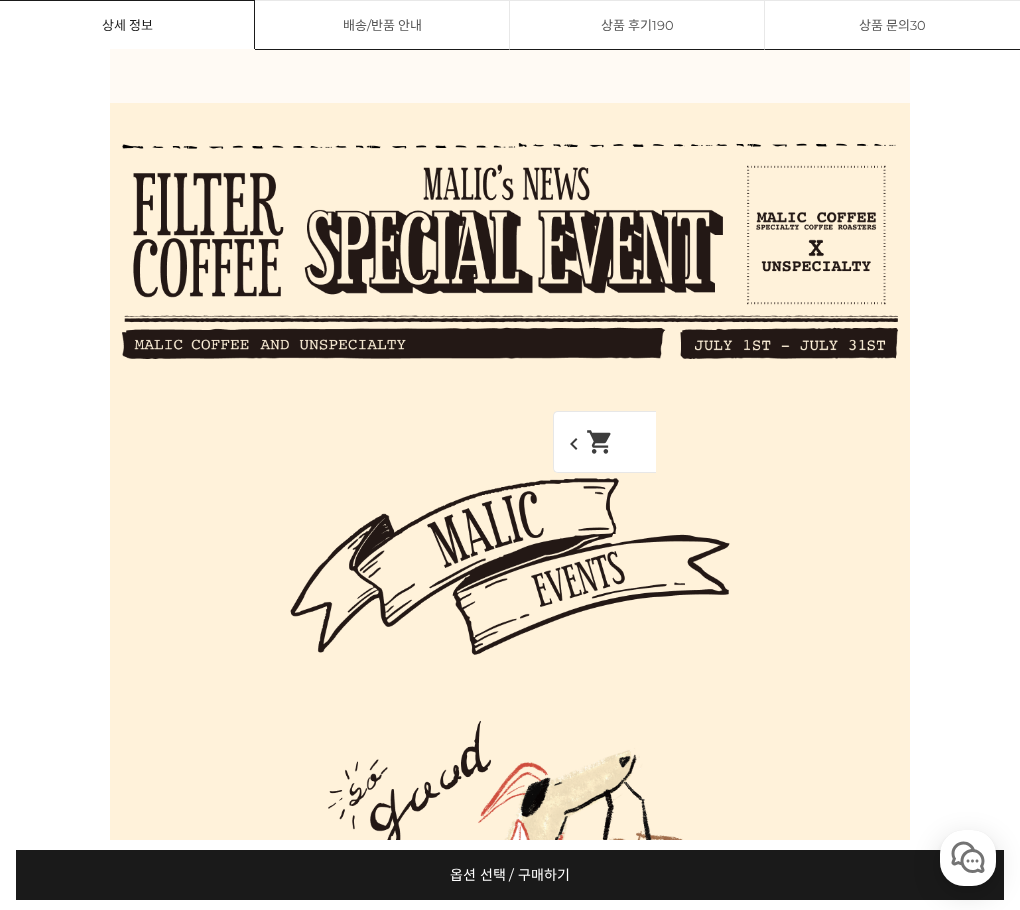 scroll, scrollTop: 15412, scrollLeft: 0, axis: vertical 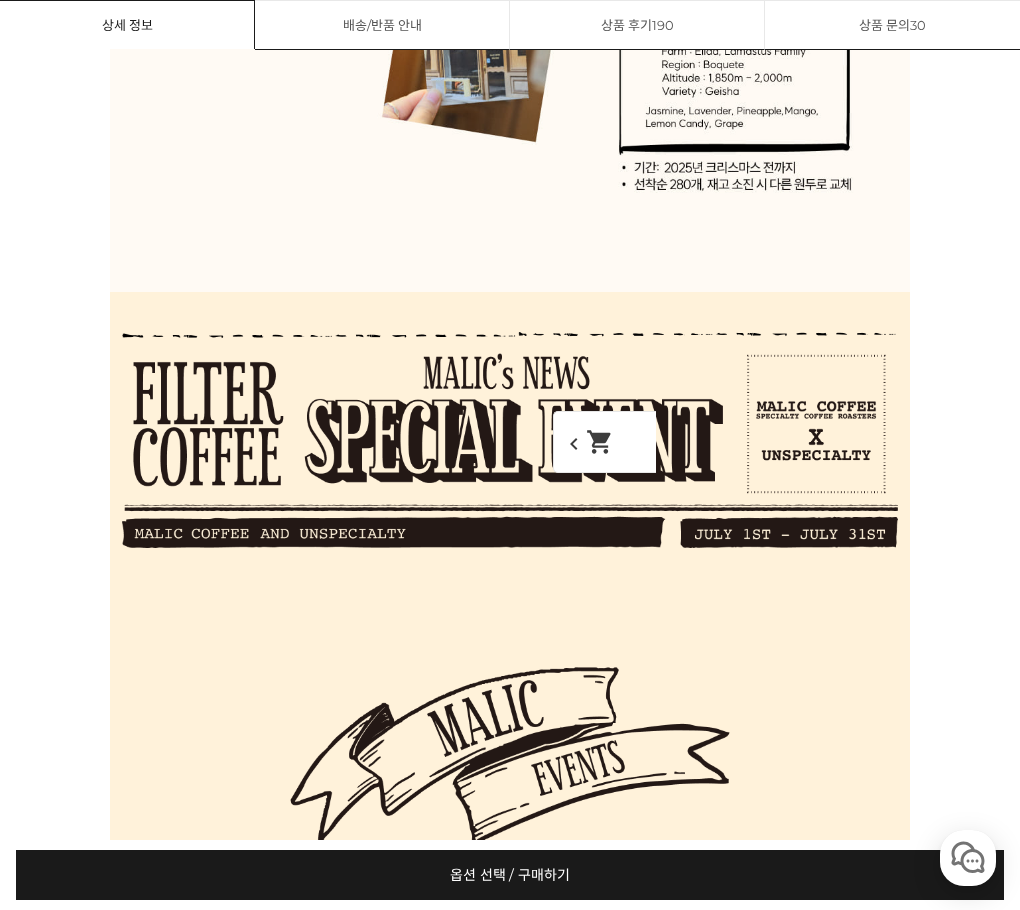 click 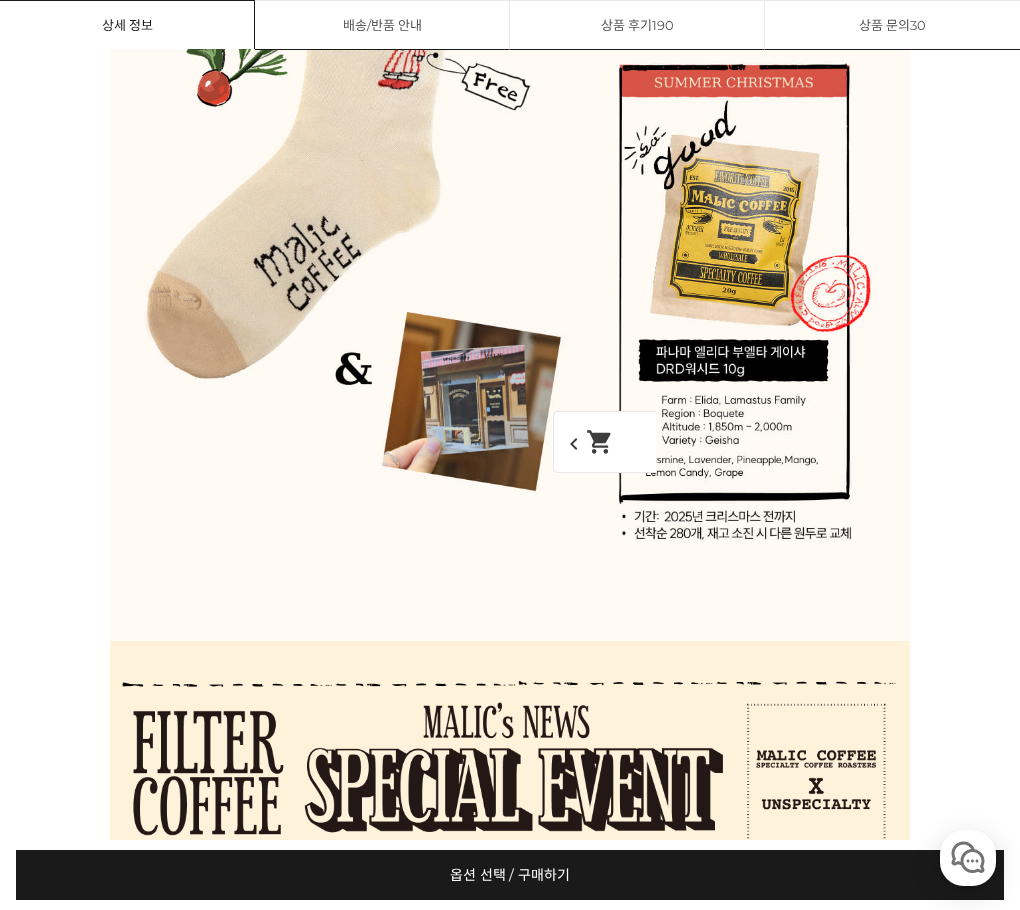 scroll, scrollTop: 14012, scrollLeft: 0, axis: vertical 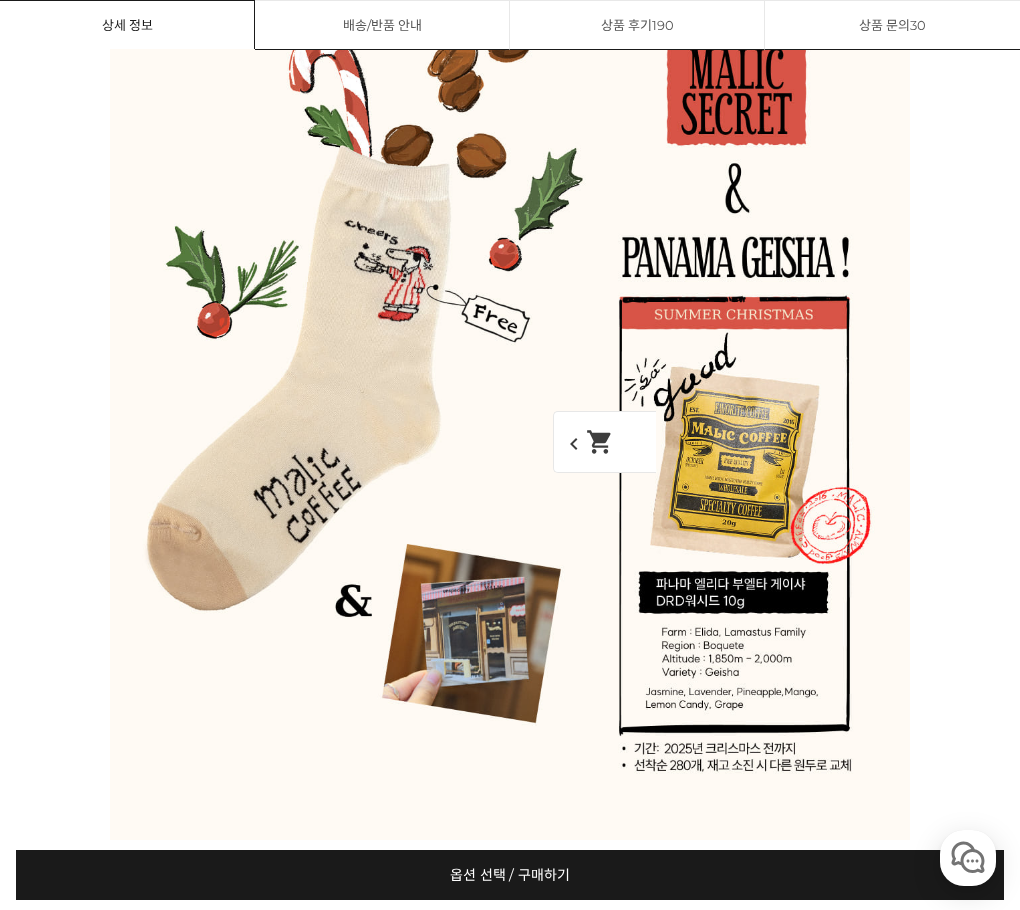 click 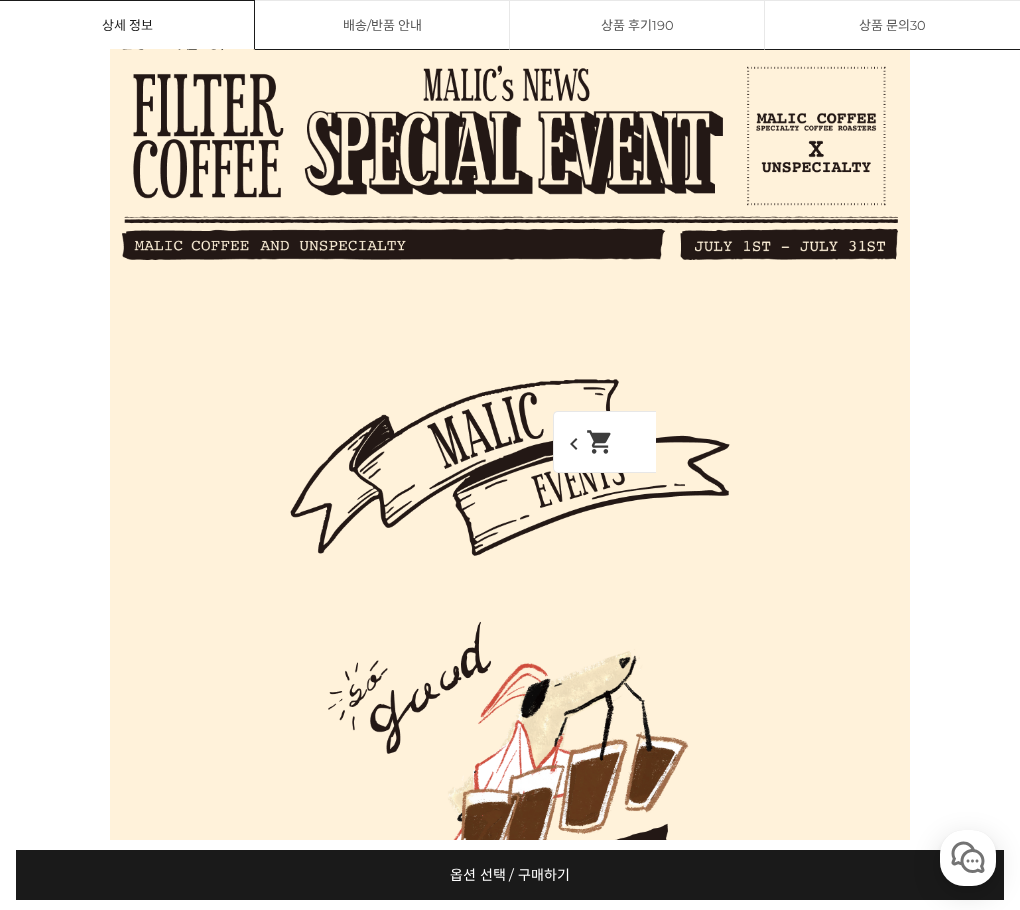 scroll, scrollTop: 13812, scrollLeft: 0, axis: vertical 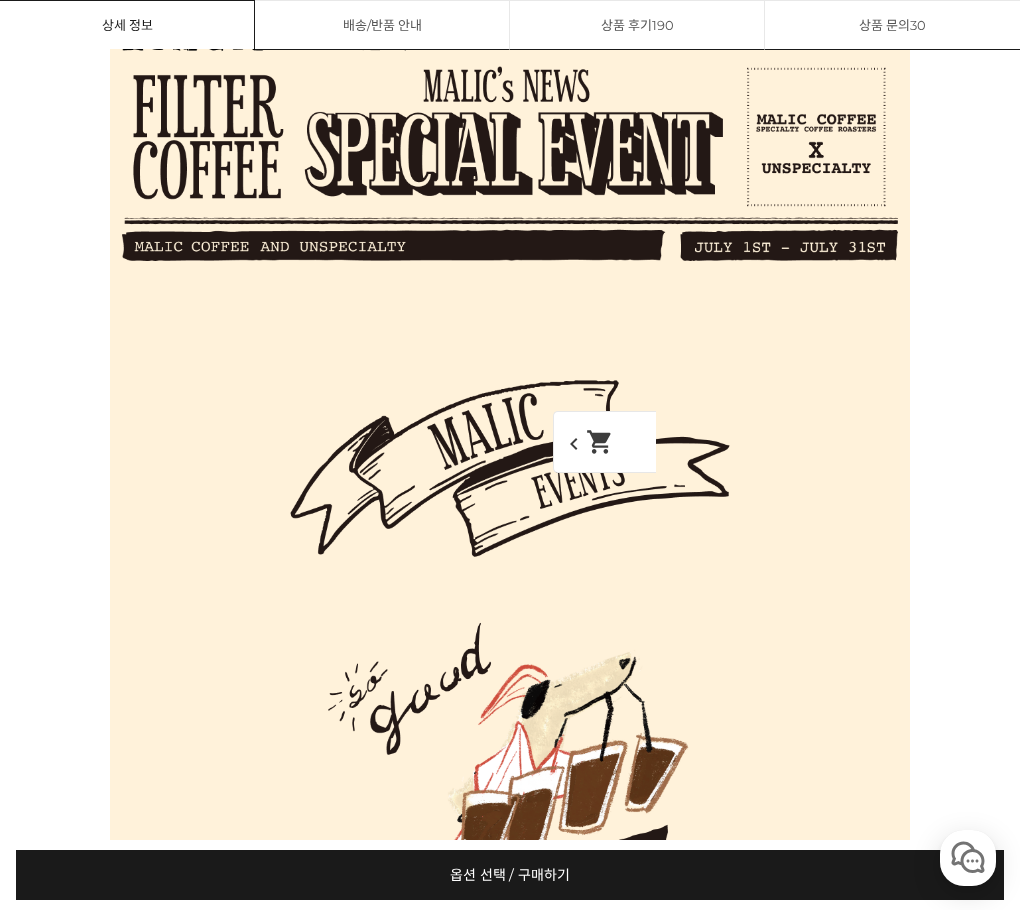 click at bounding box center (510, -3898) 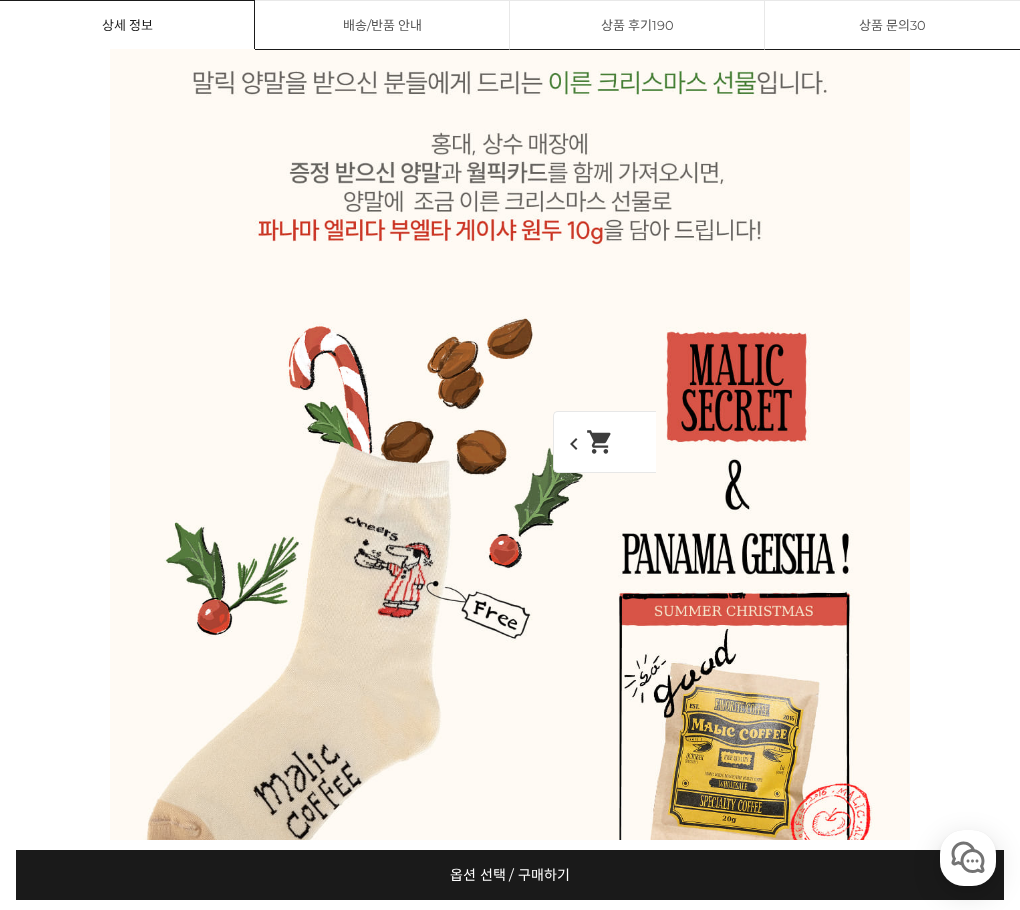 scroll, scrollTop: 13612, scrollLeft: 0, axis: vertical 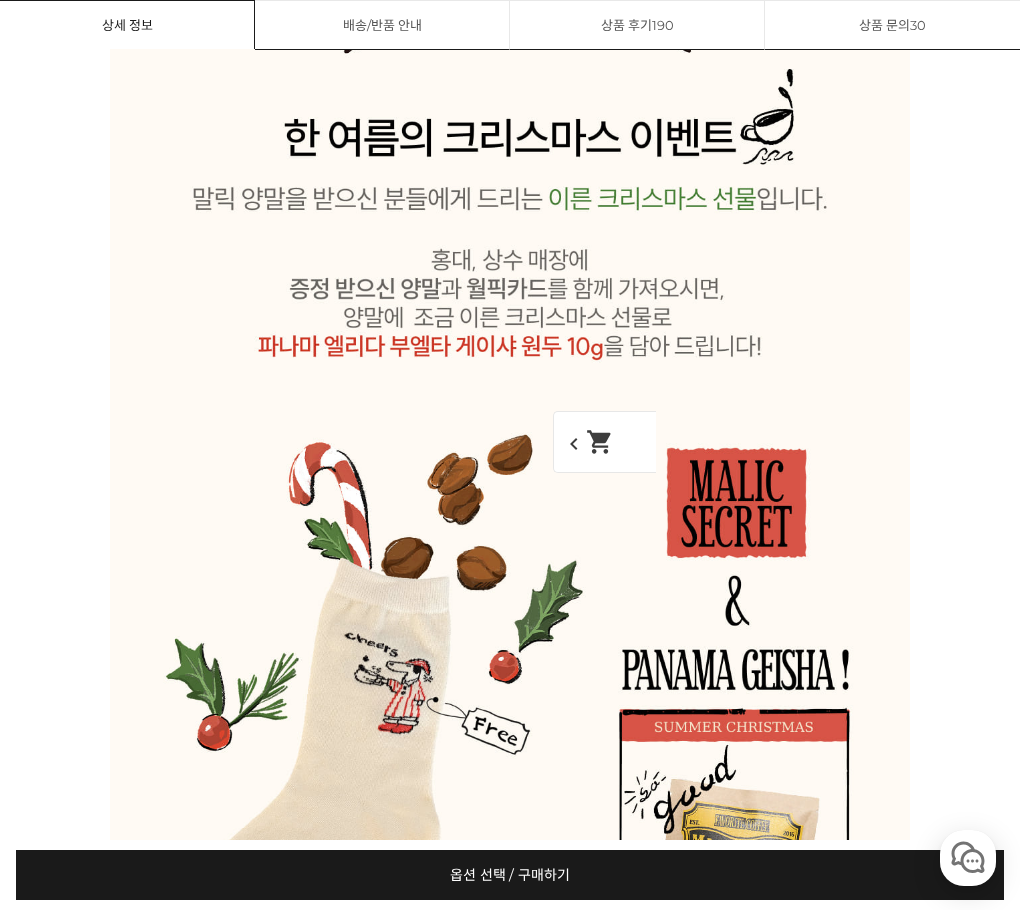 click at bounding box center (510, -3713) 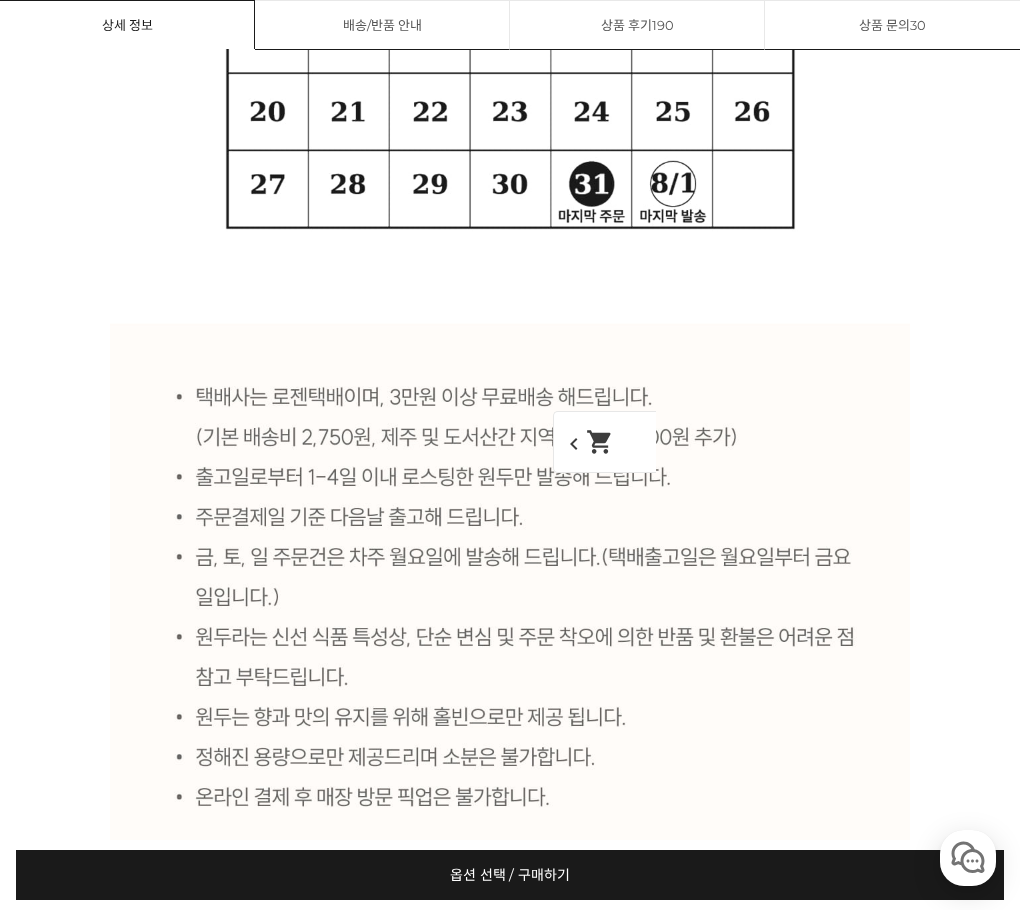 scroll, scrollTop: 13612, scrollLeft: 0, axis: vertical 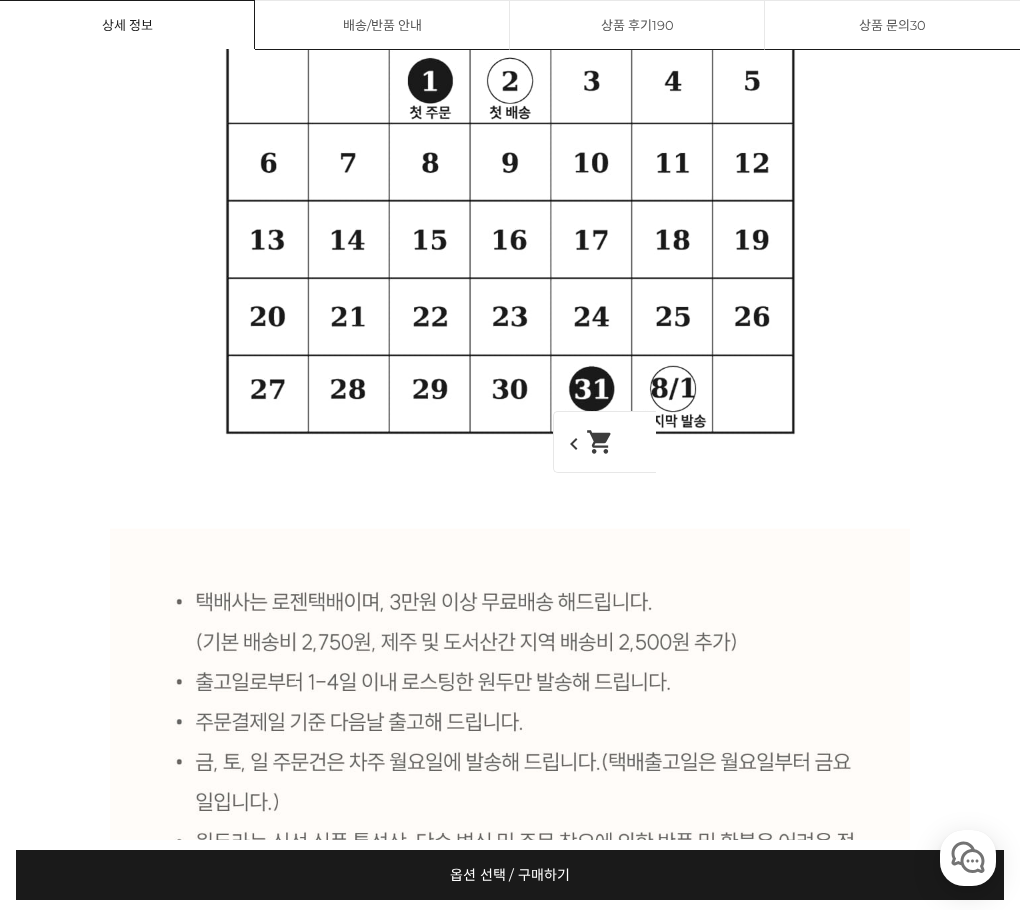 click at bounding box center (510, -3713) 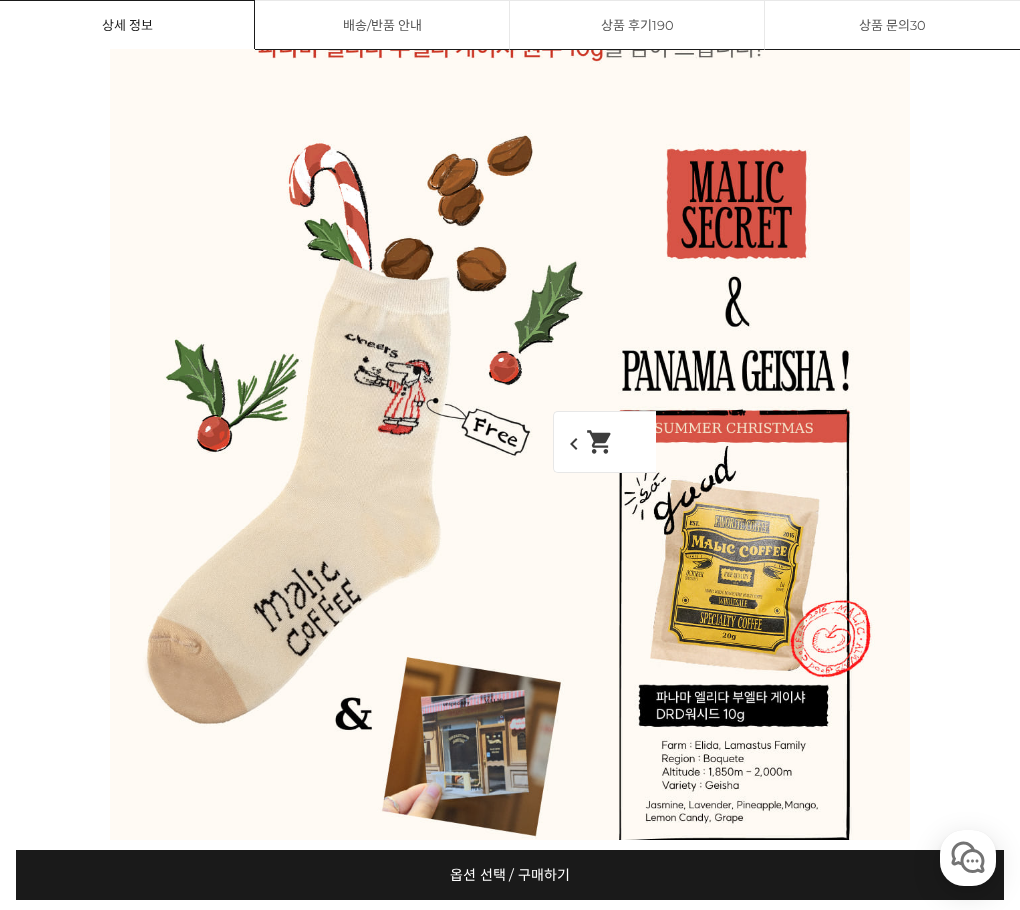 scroll, scrollTop: 13912, scrollLeft: 0, axis: vertical 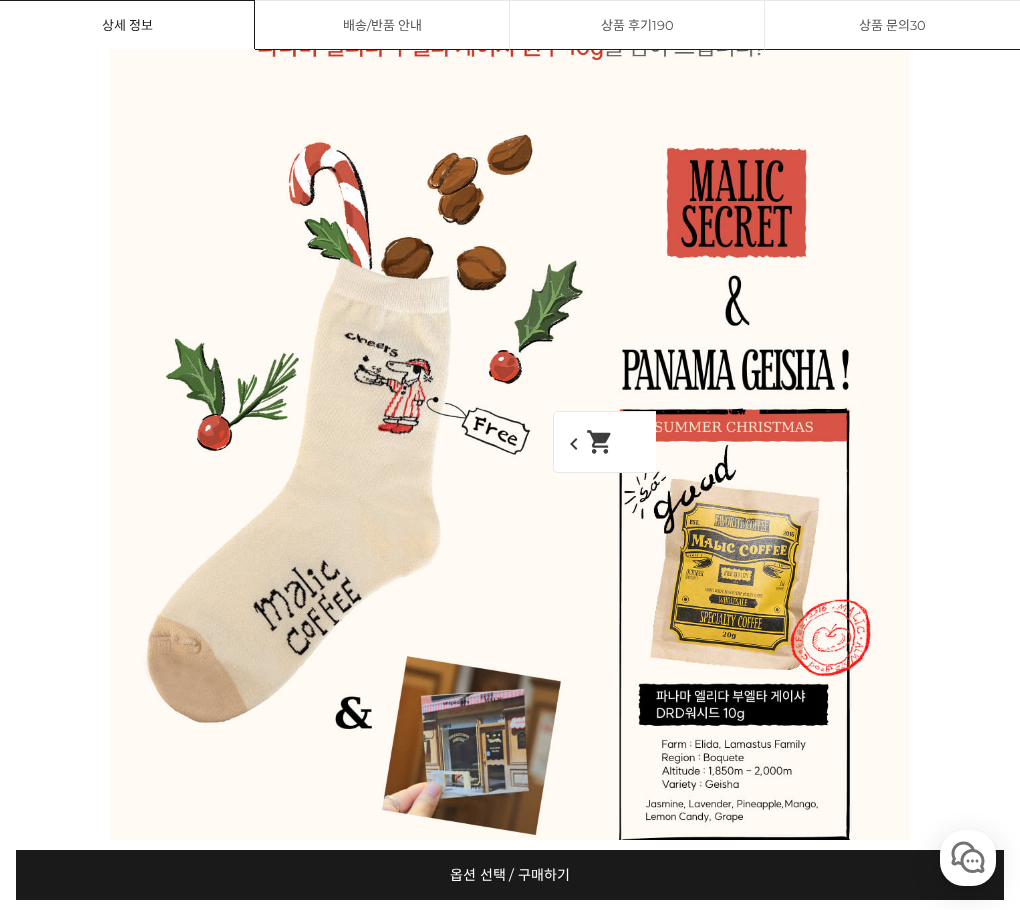 click 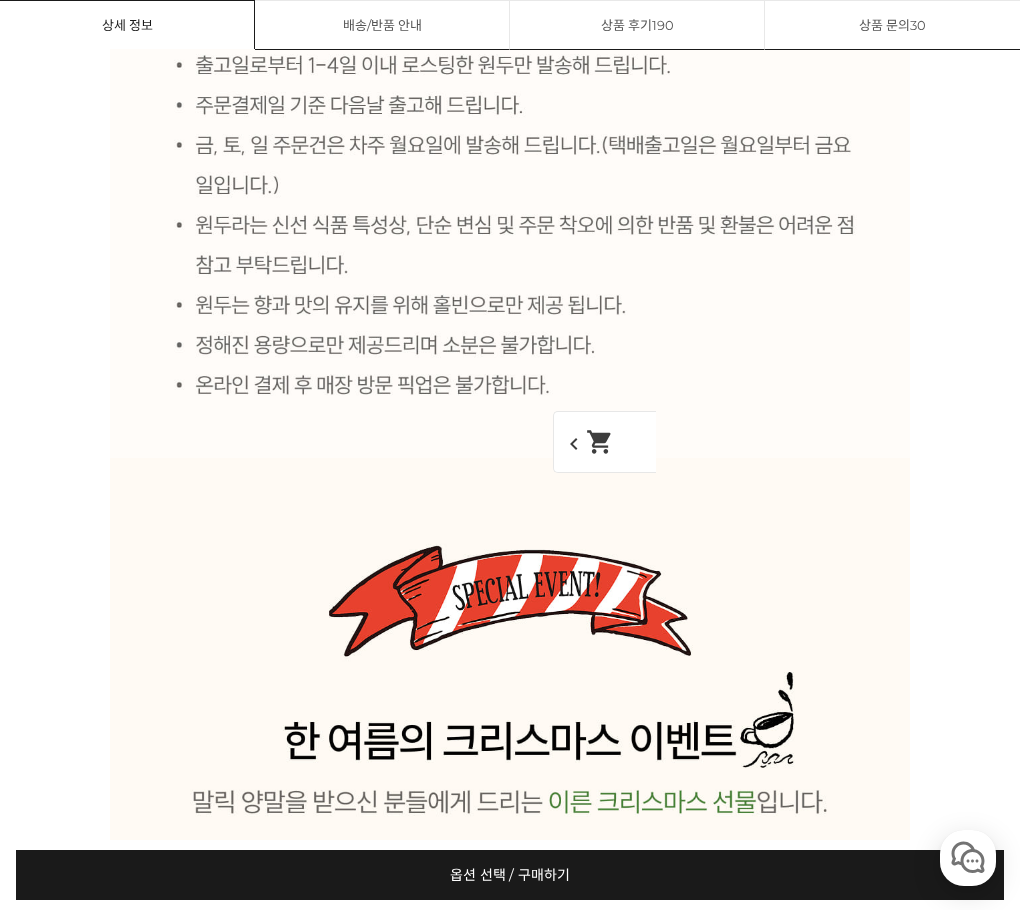 scroll, scrollTop: 12112, scrollLeft: 0, axis: vertical 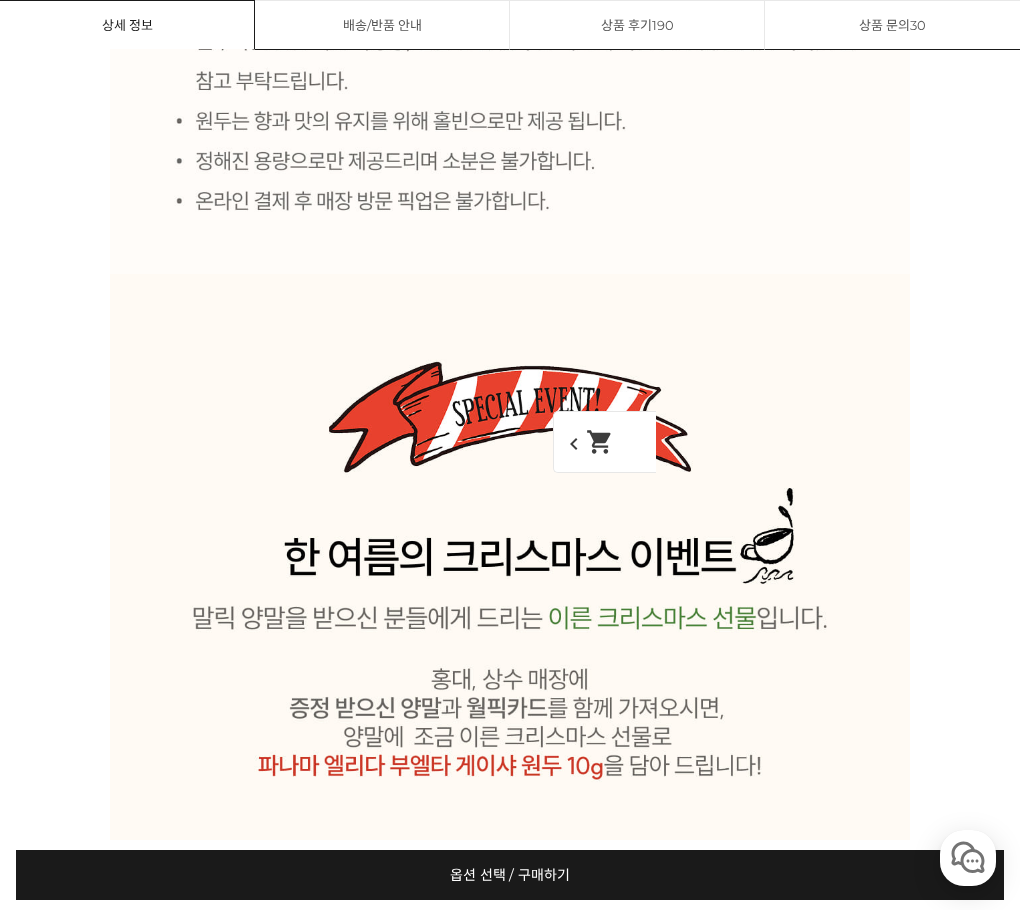click at bounding box center (510, -2545) 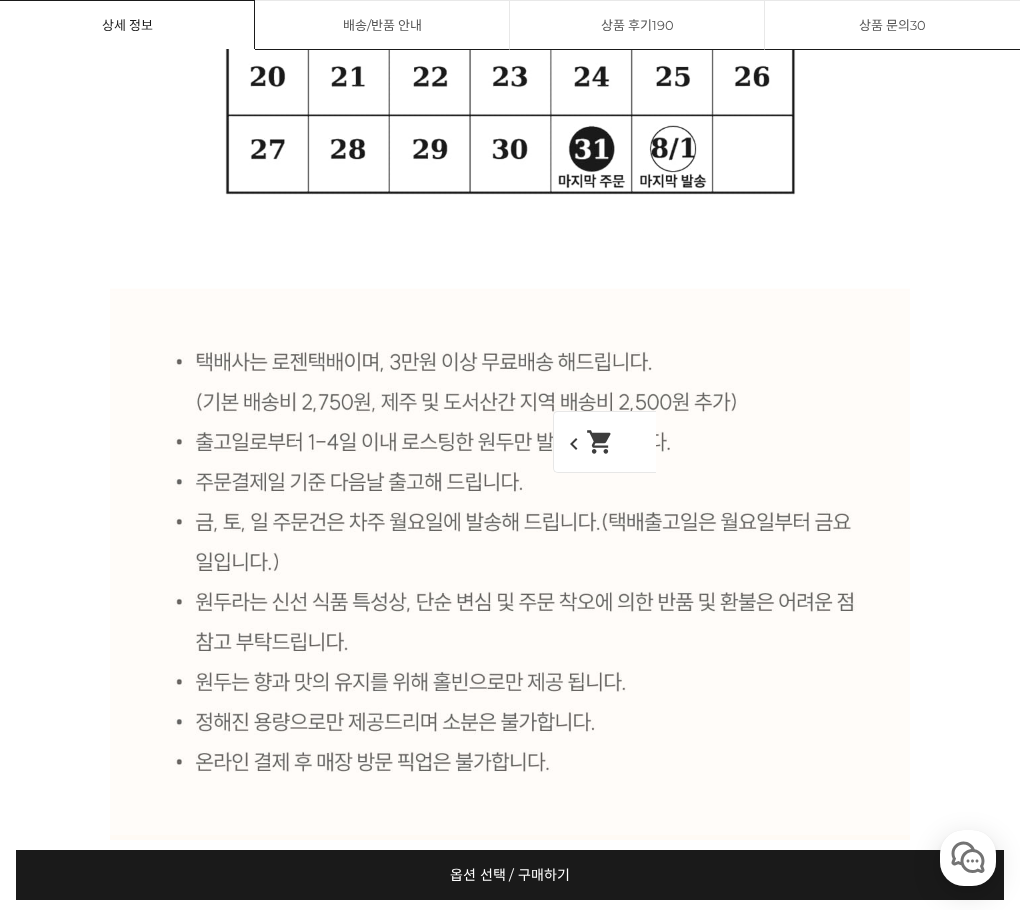scroll, scrollTop: 12312, scrollLeft: 0, axis: vertical 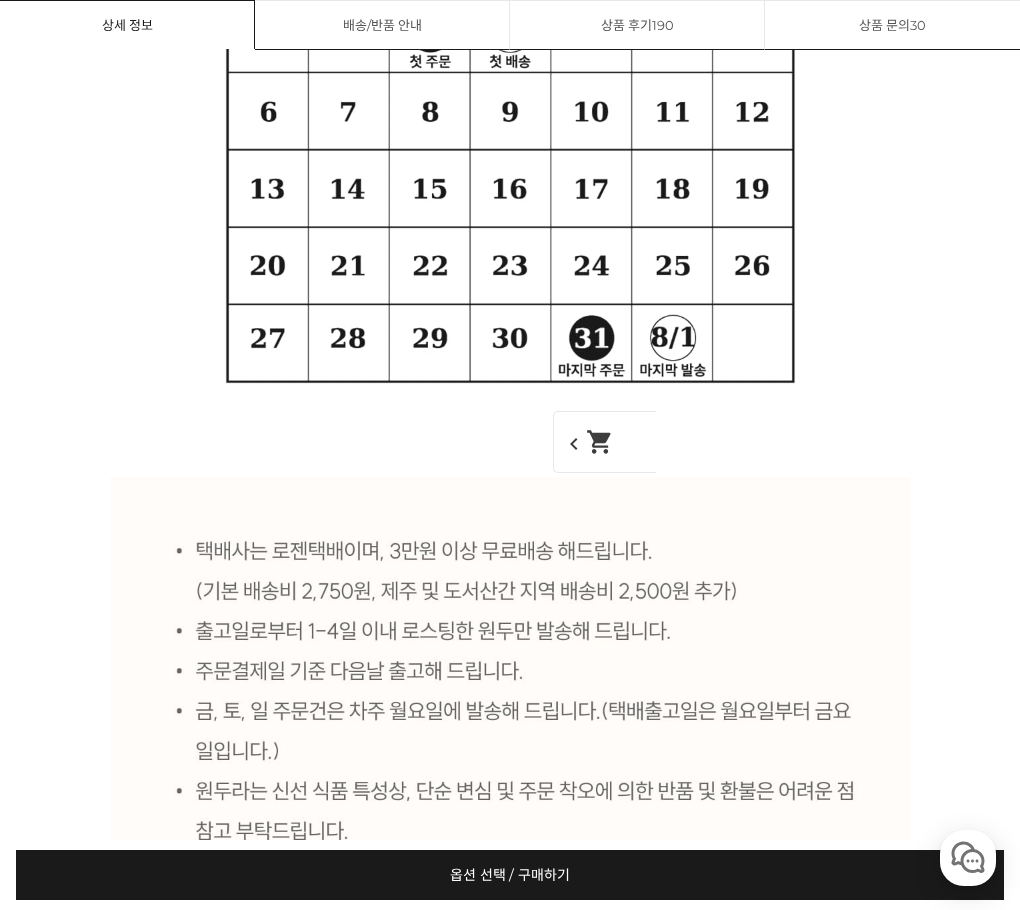 click at bounding box center [510, -2745] 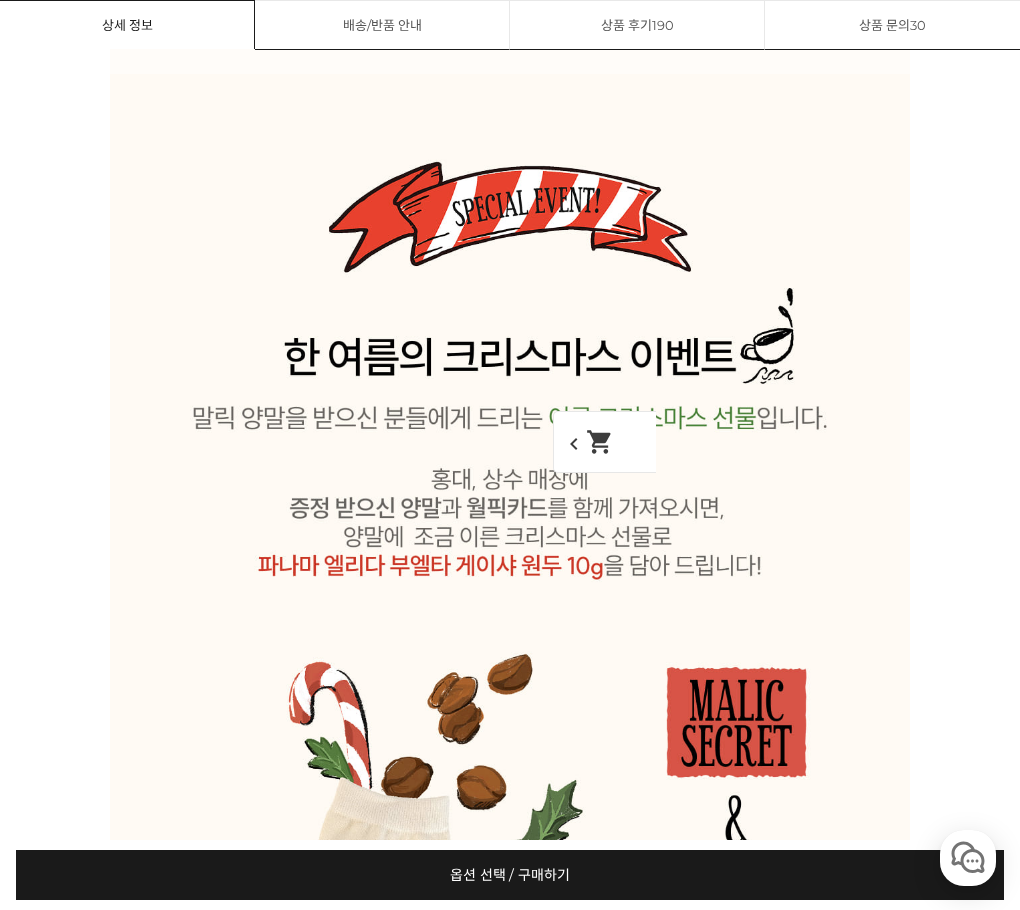 click at bounding box center (510, -2745) 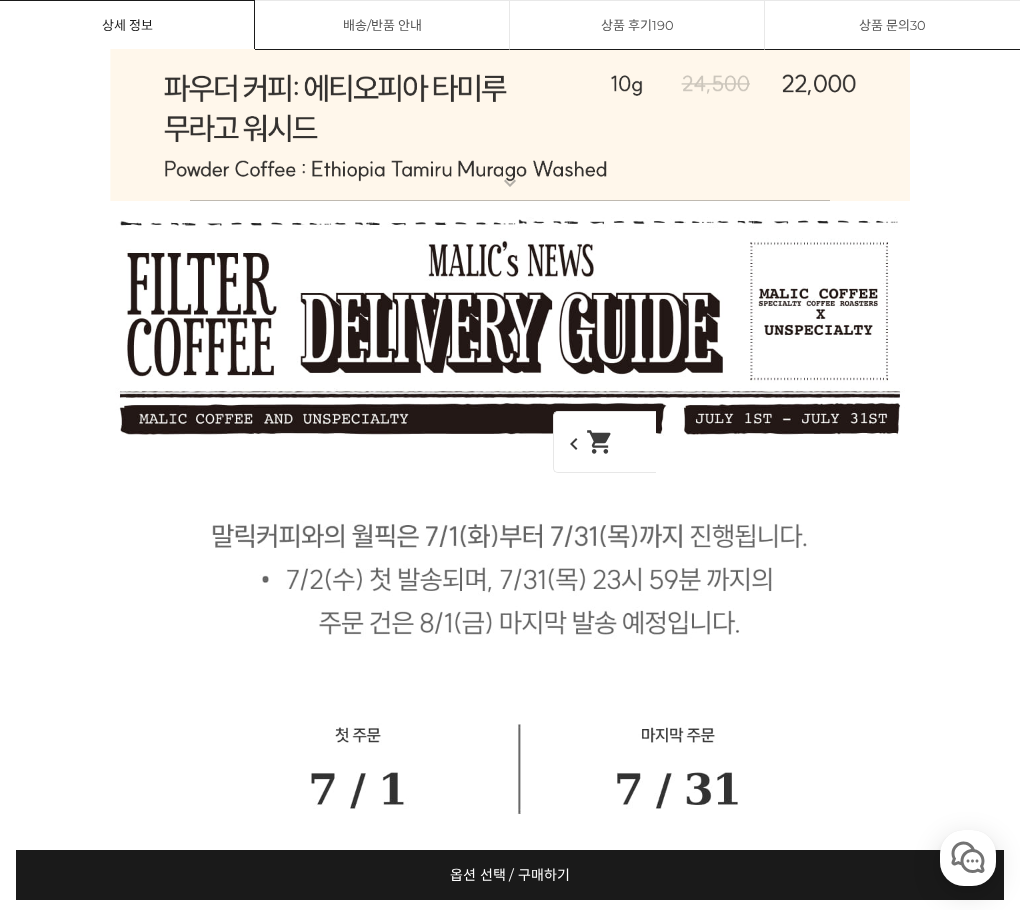 scroll, scrollTop: 11112, scrollLeft: 0, axis: vertical 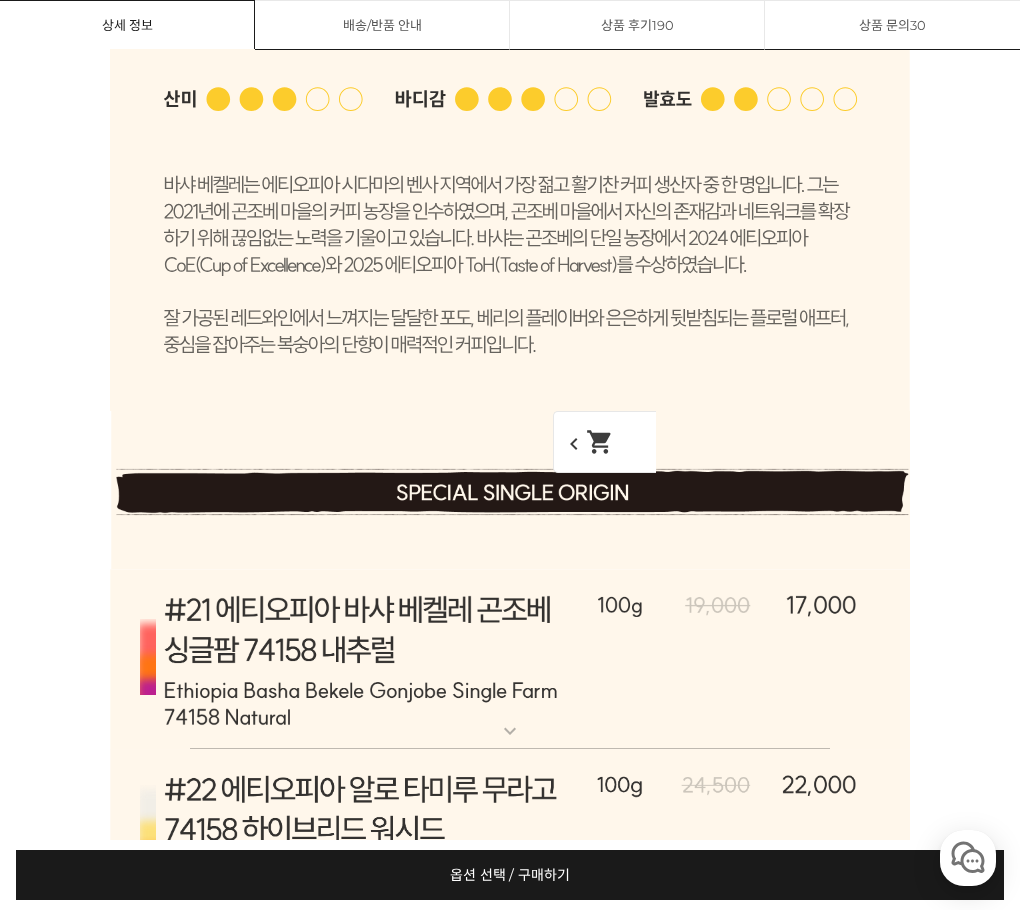 click 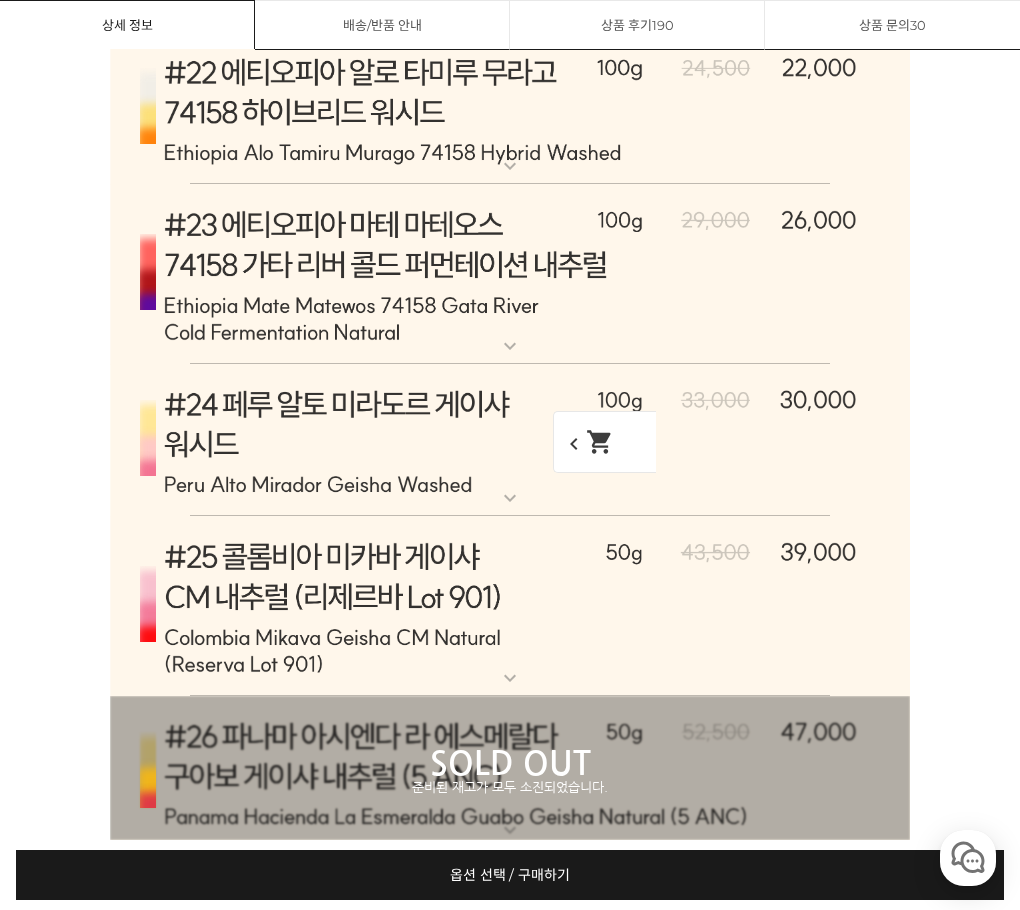 scroll, scrollTop: 9712, scrollLeft: 0, axis: vertical 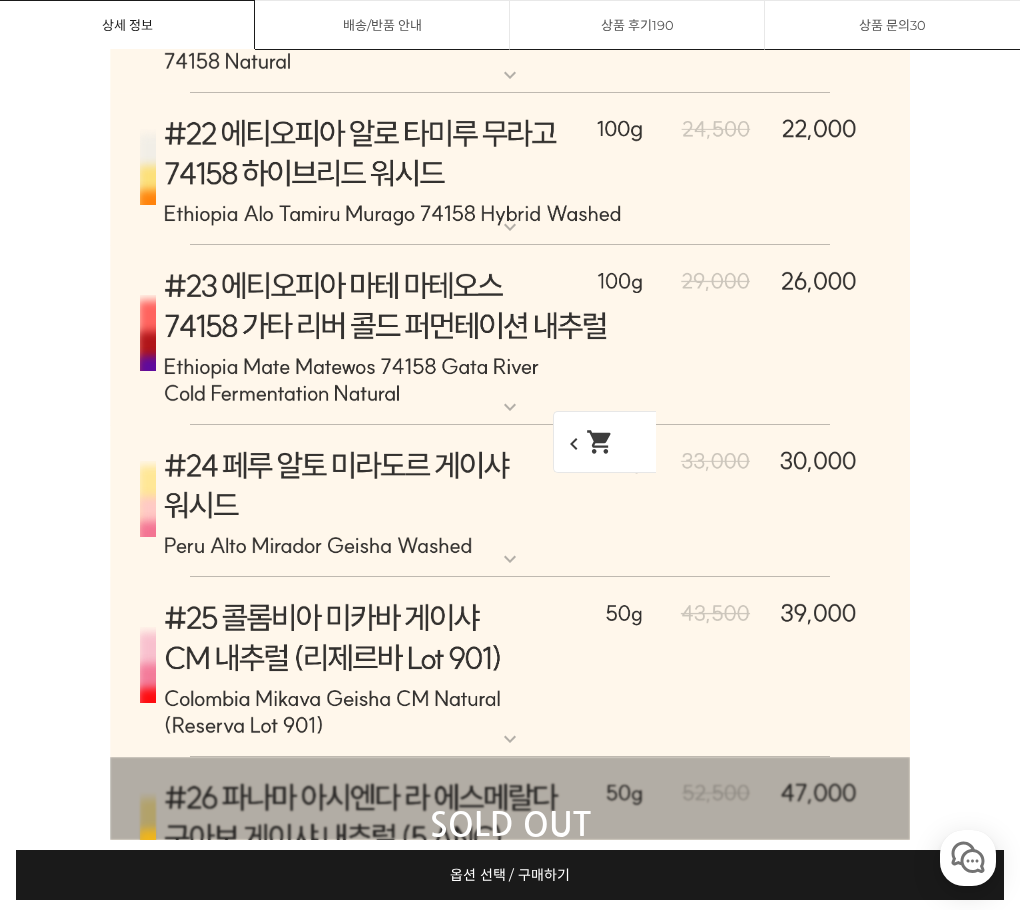 click at bounding box center (510, -1389) 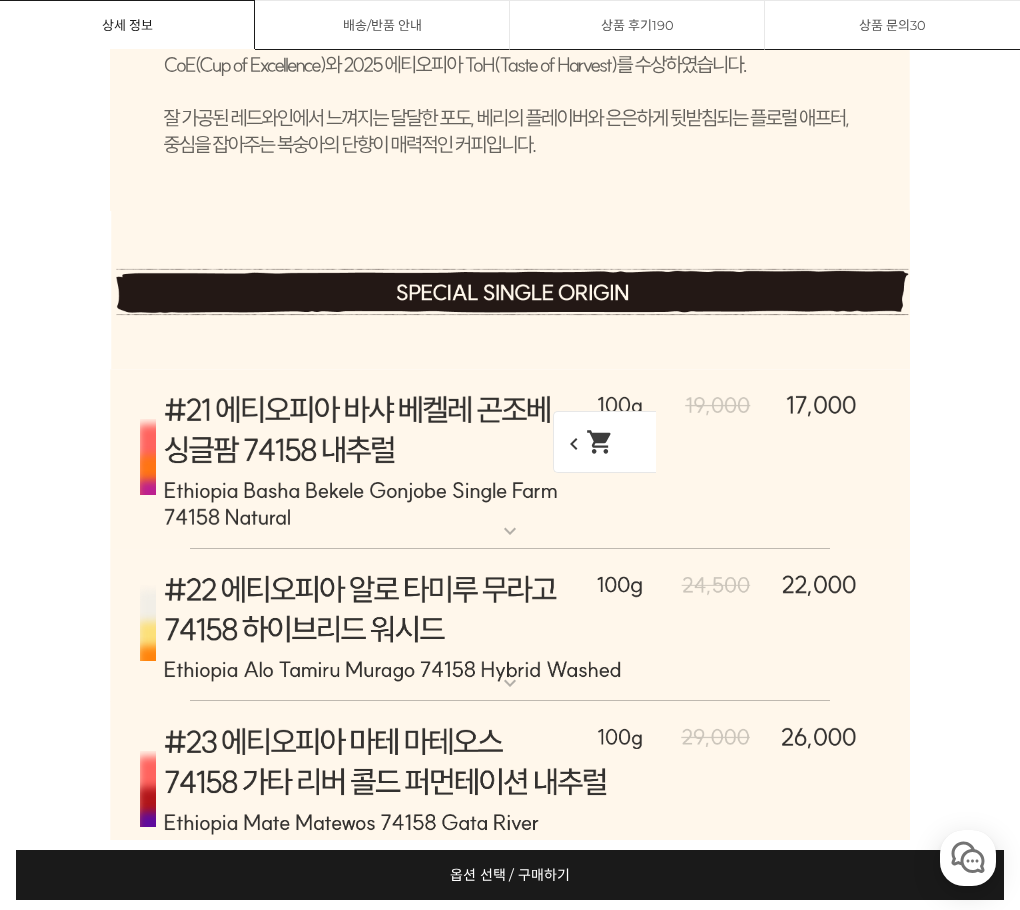 scroll, scrollTop: 9812, scrollLeft: 0, axis: vertical 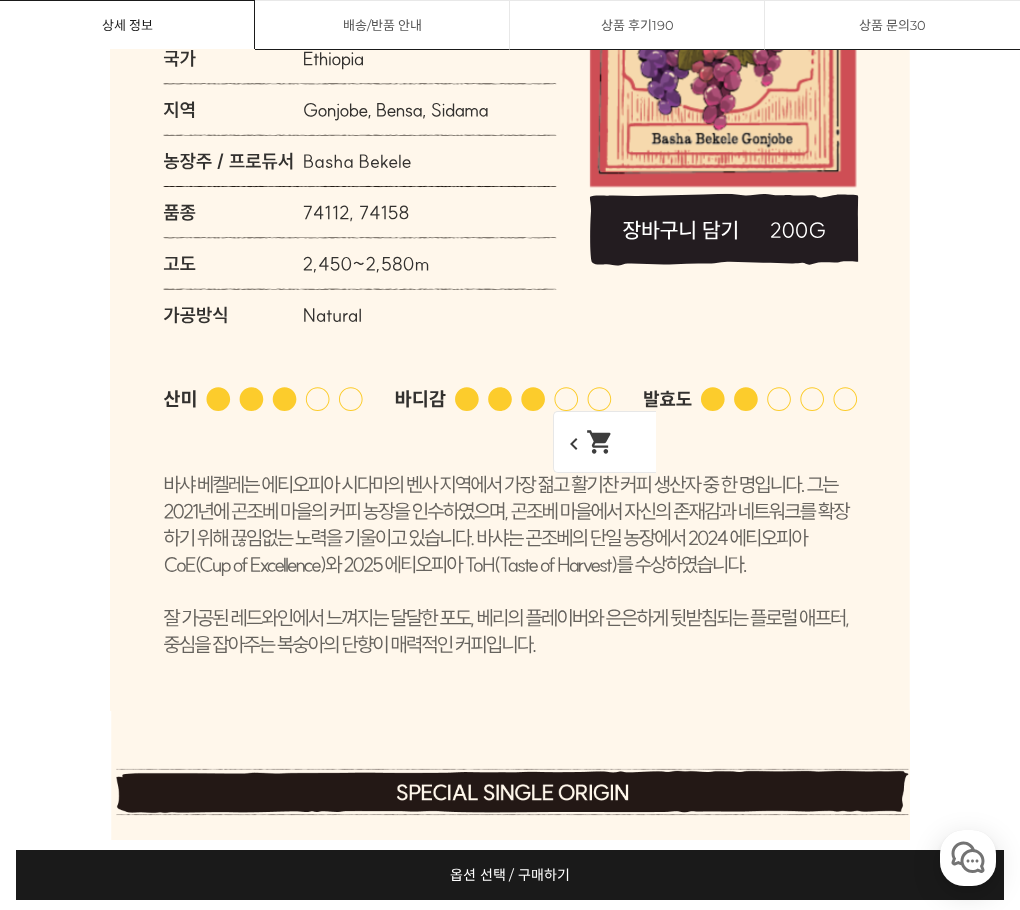 click at bounding box center (510, -1489) 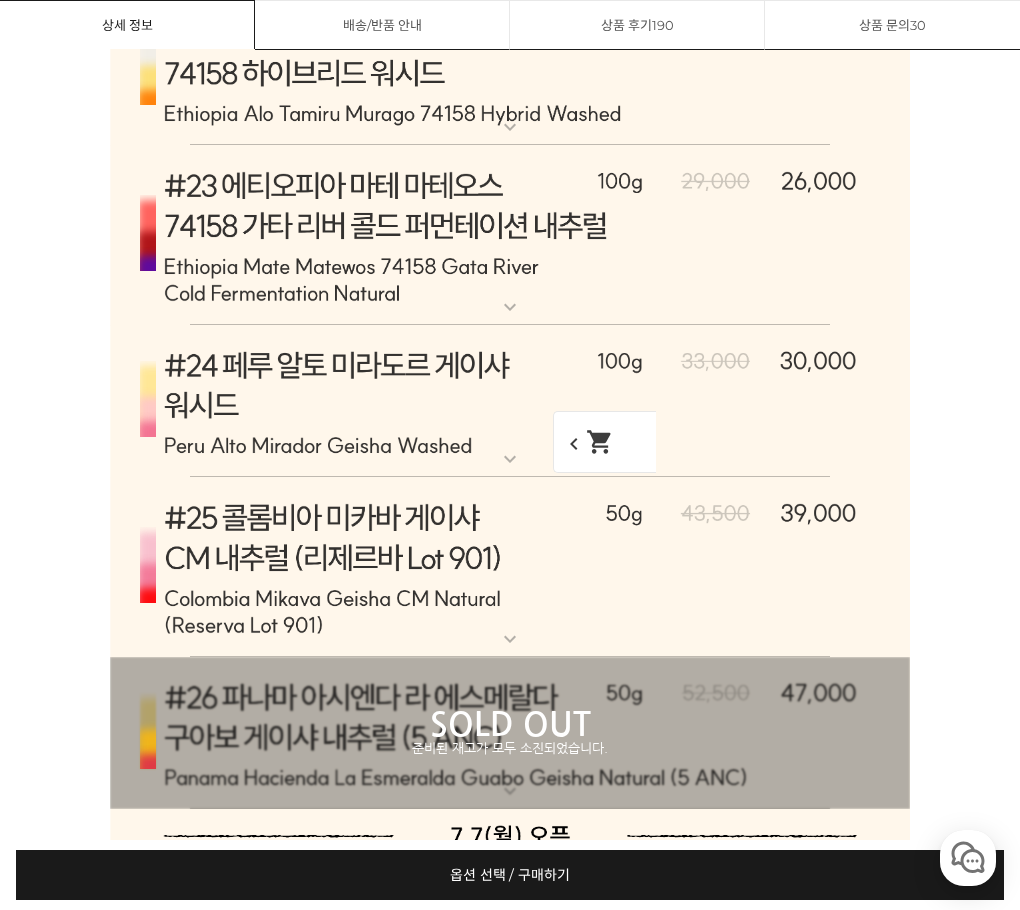 scroll, scrollTop: 9412, scrollLeft: 0, axis: vertical 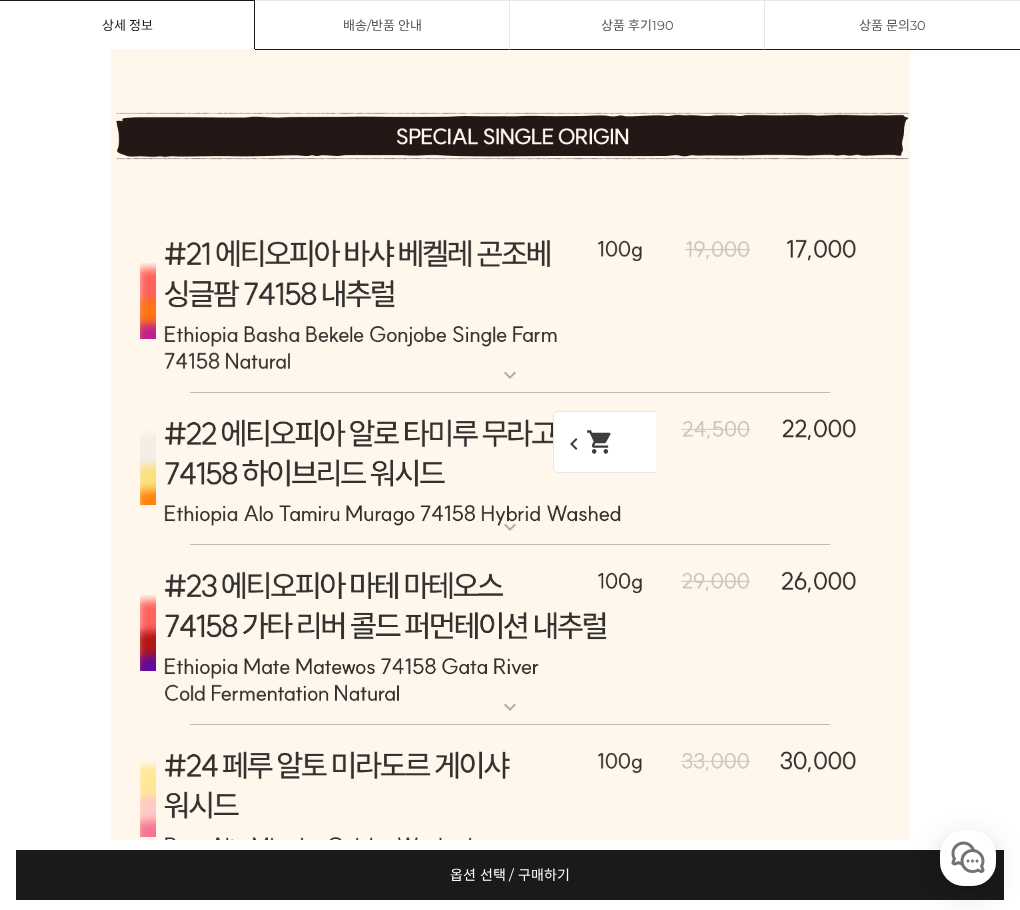 click at bounding box center (510, -1158) 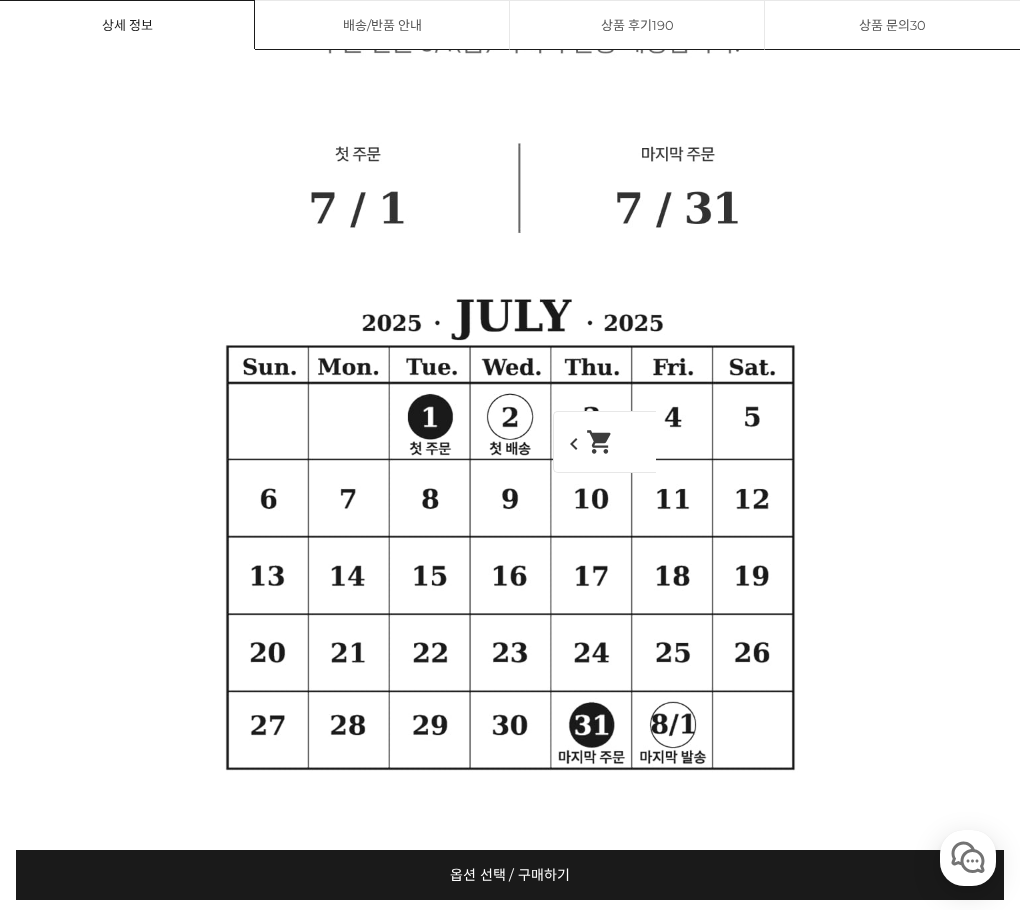 scroll, scrollTop: 14212, scrollLeft: 0, axis: vertical 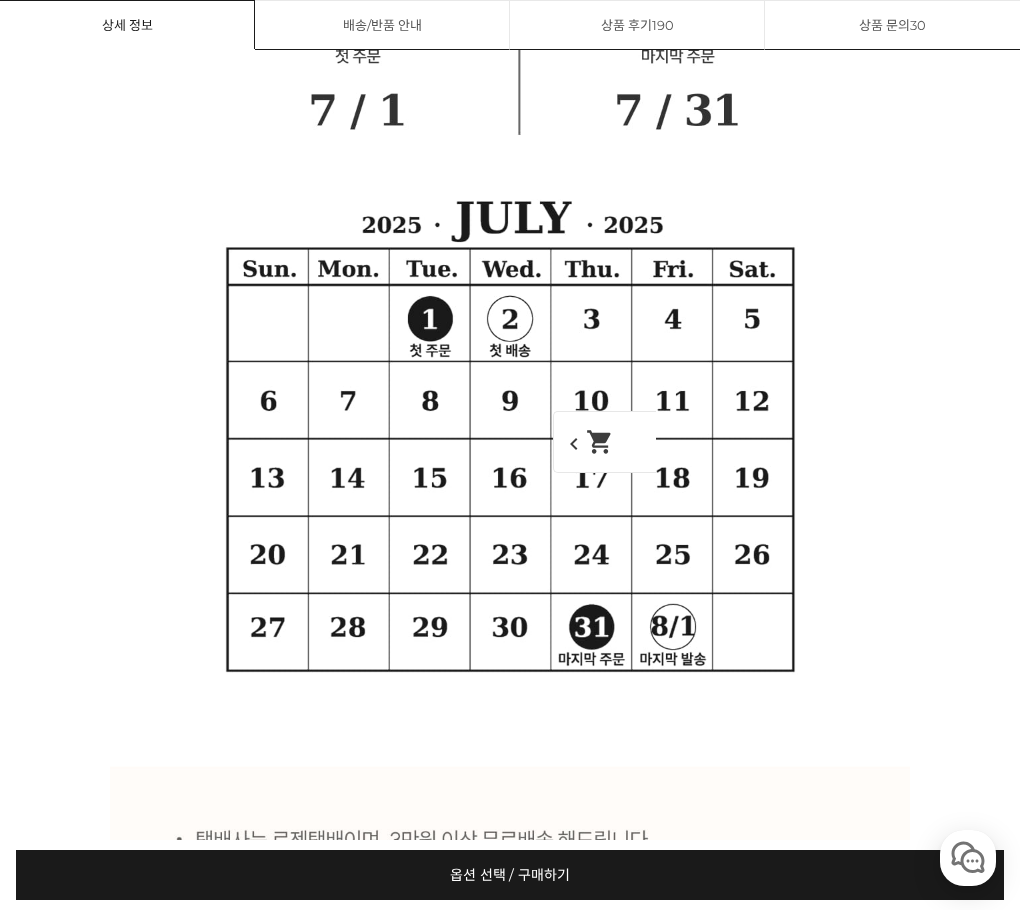 click at bounding box center (510, -2760) 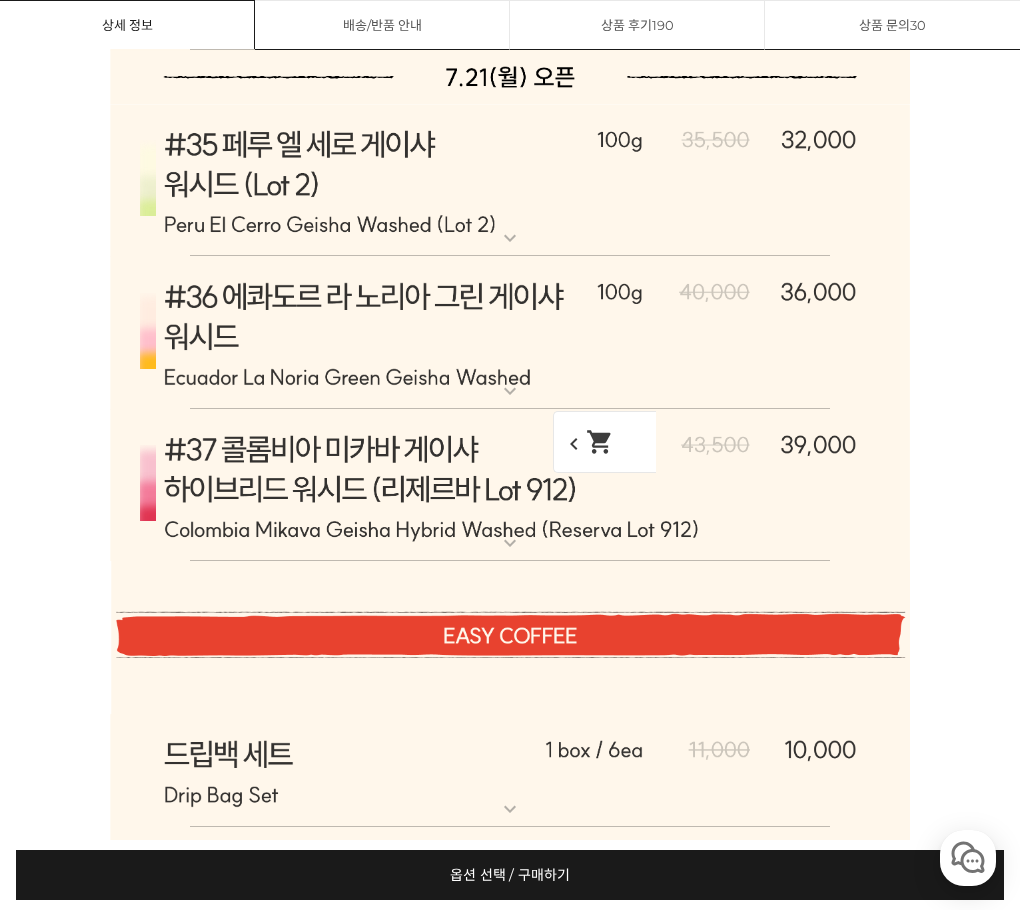 scroll, scrollTop: 14112, scrollLeft: 0, axis: vertical 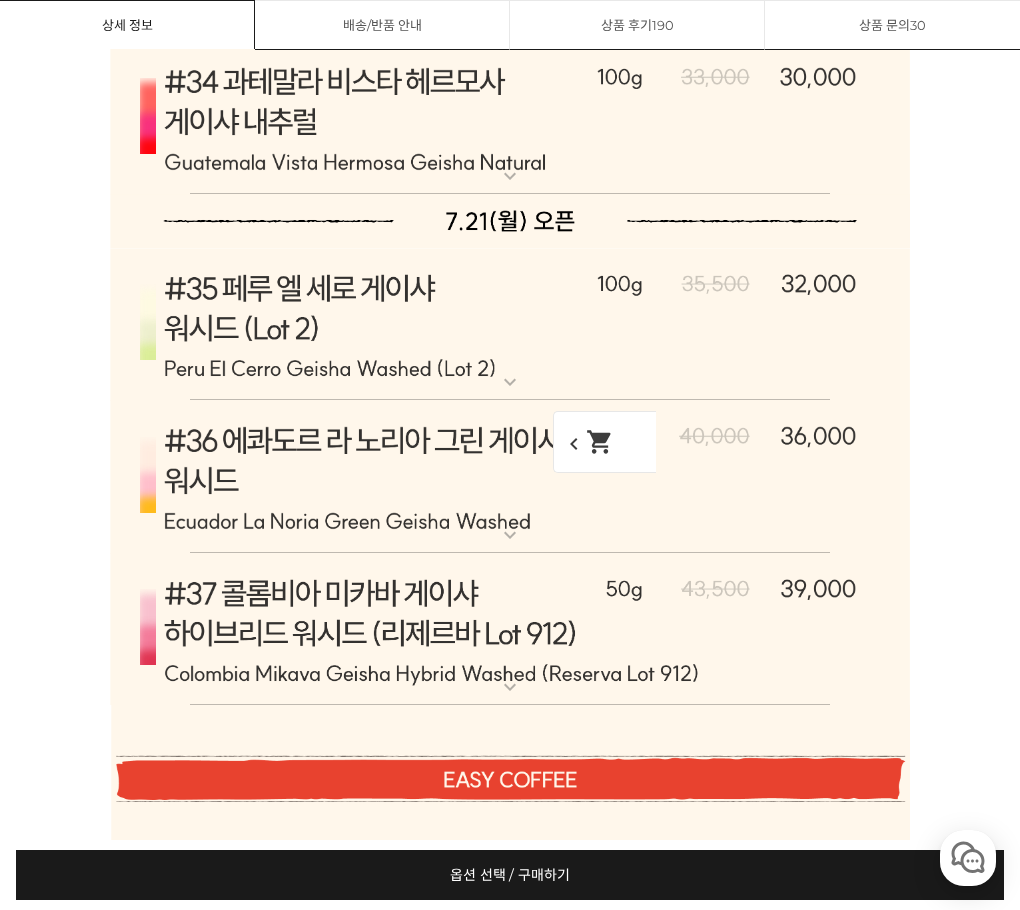 click at bounding box center (510, -2660) 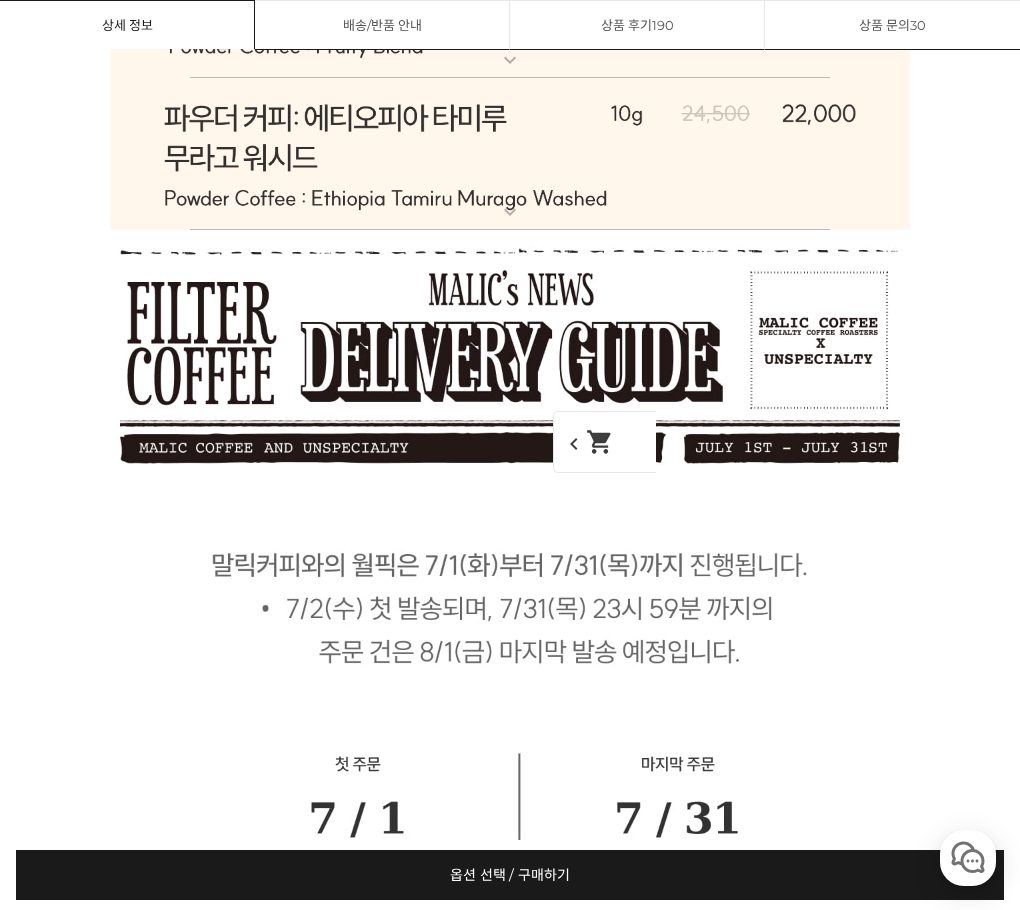 scroll, scrollTop: 13912, scrollLeft: 0, axis: vertical 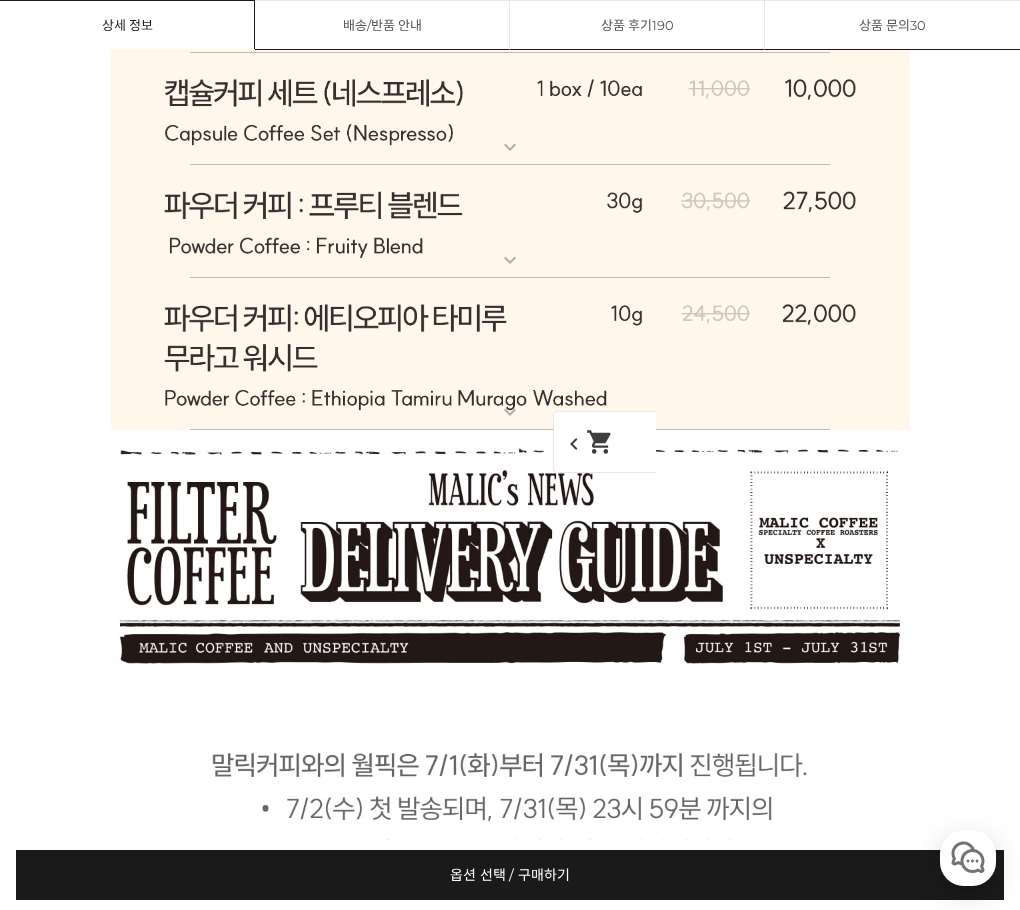 click at bounding box center [510, -2792] 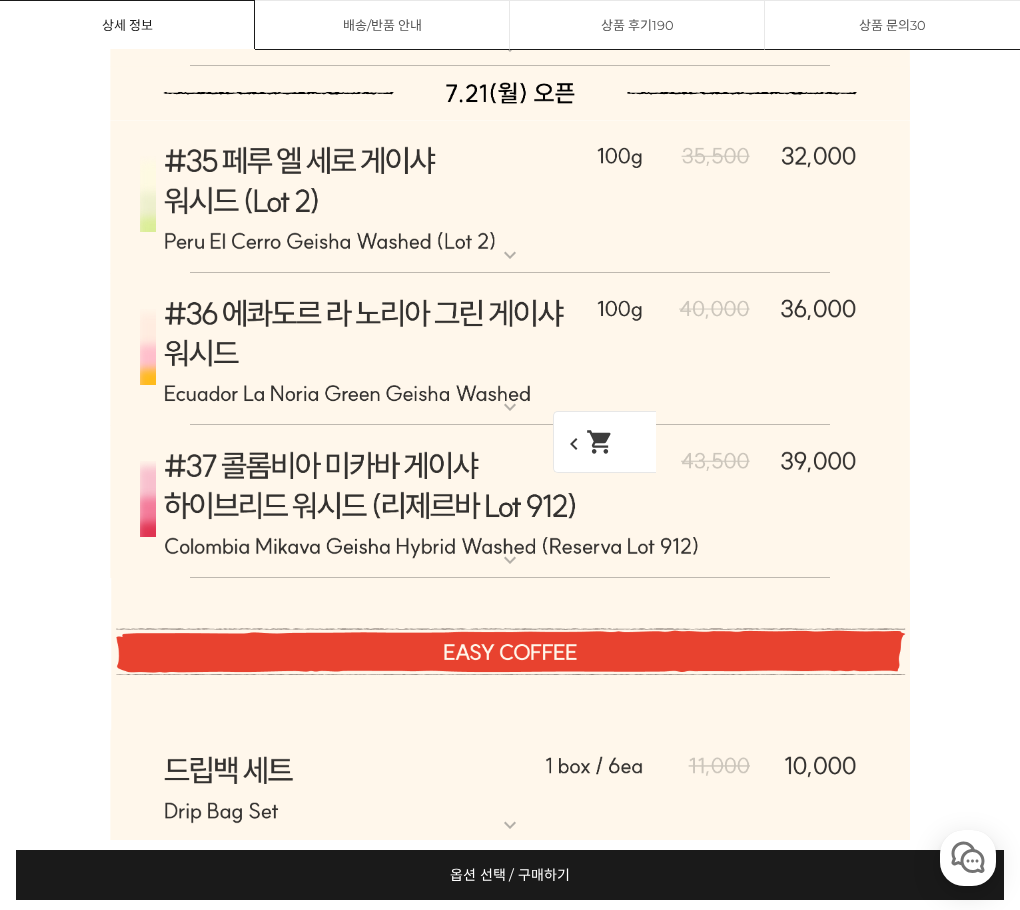 scroll, scrollTop: 14012, scrollLeft: 0, axis: vertical 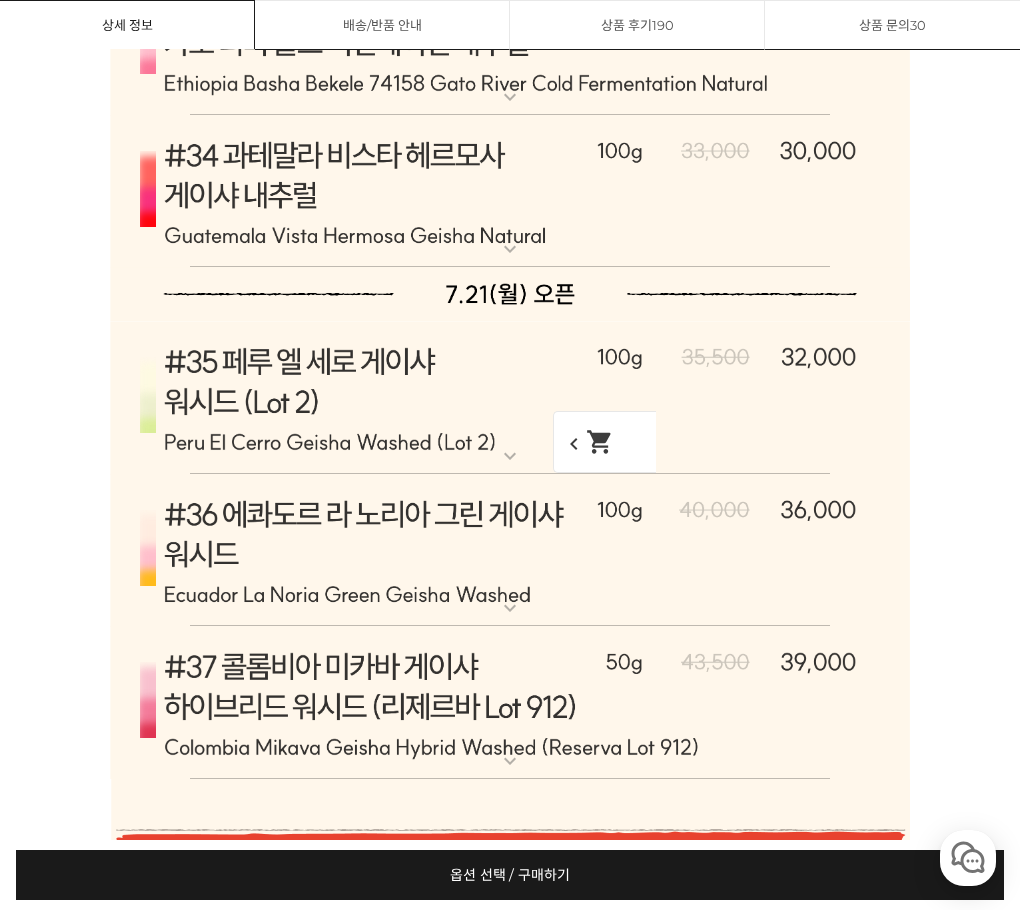 click 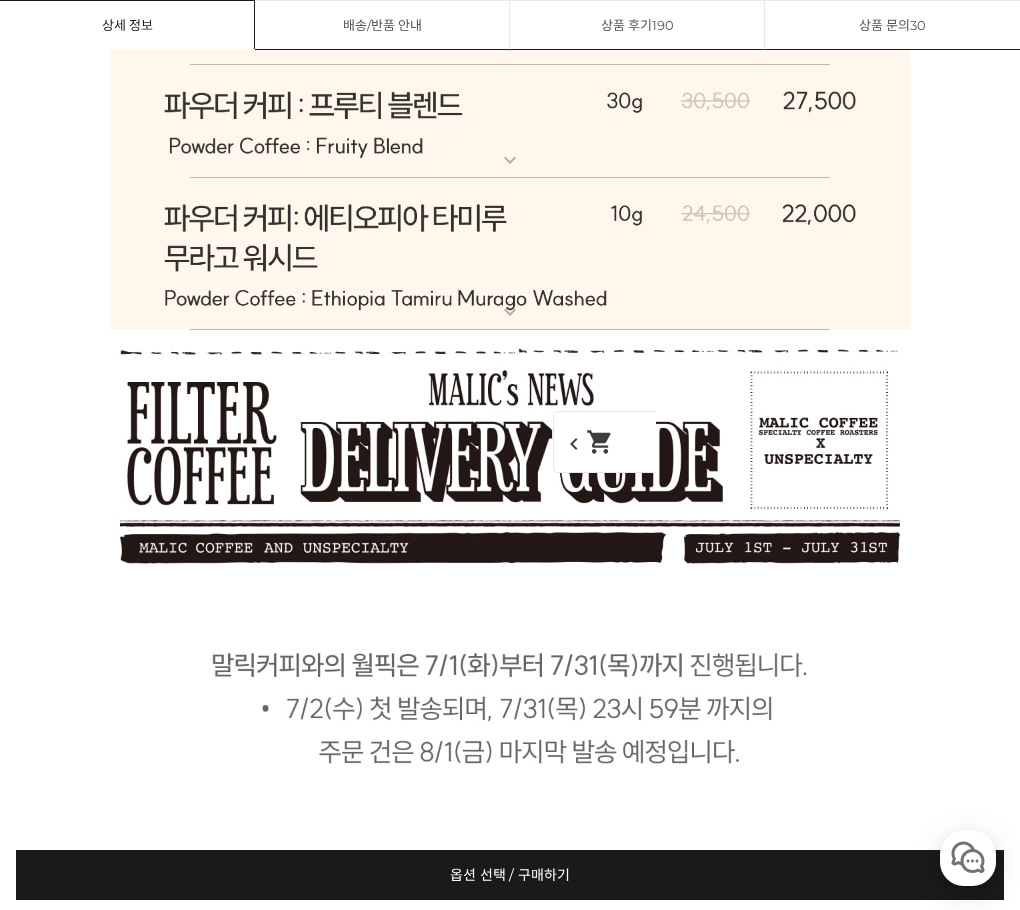click at bounding box center [510, -2726] 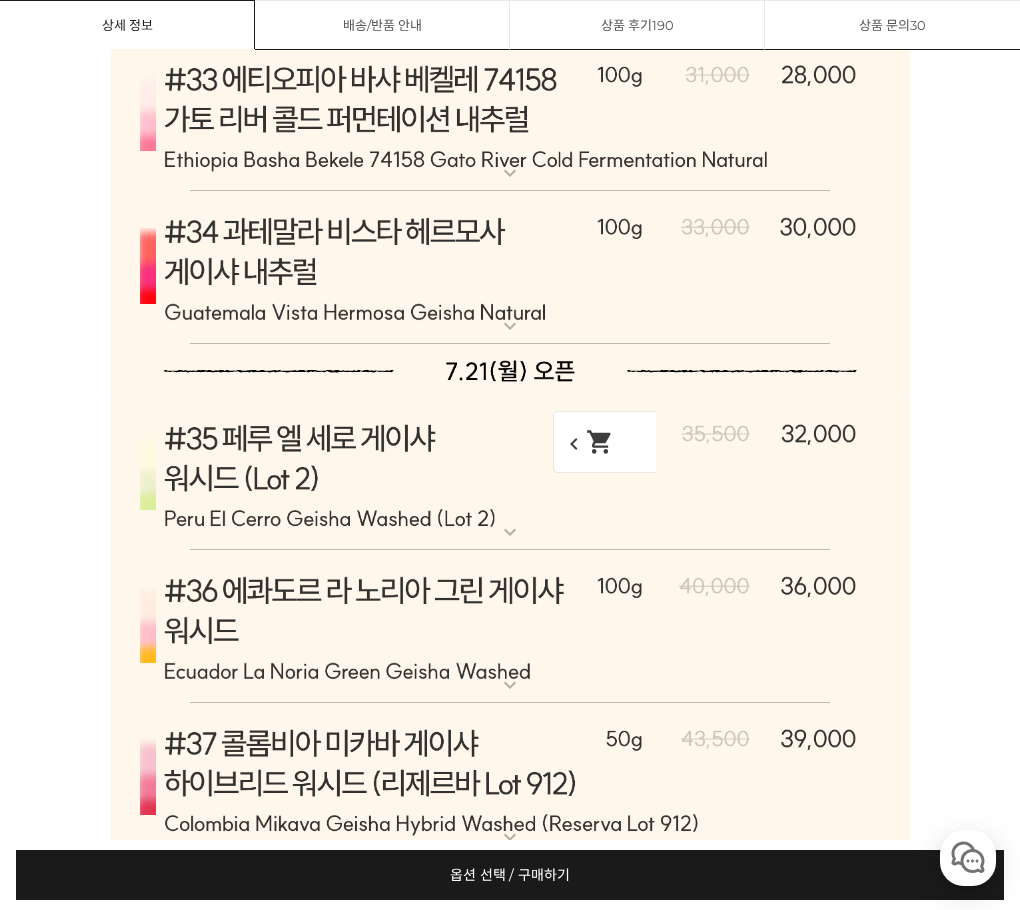 click at bounding box center [510, -2892] 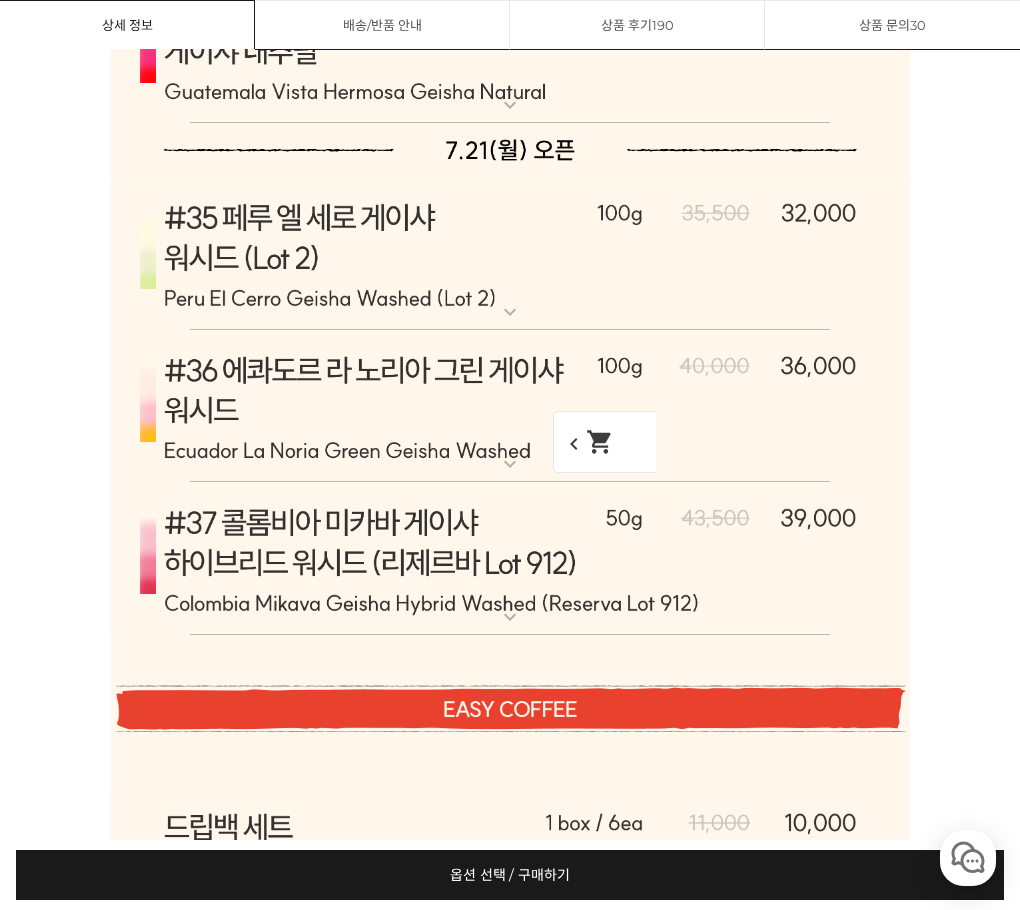 scroll, scrollTop: 15212, scrollLeft: 0, axis: vertical 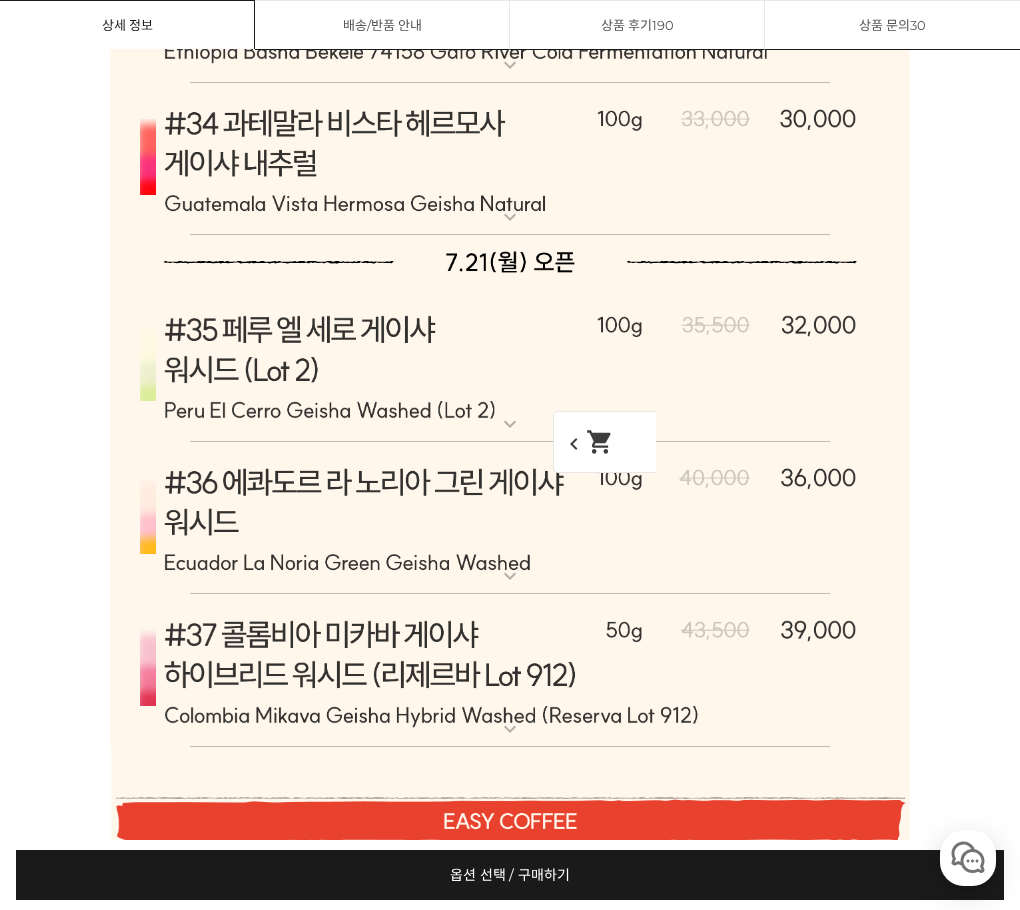 click at bounding box center (510, -2835) 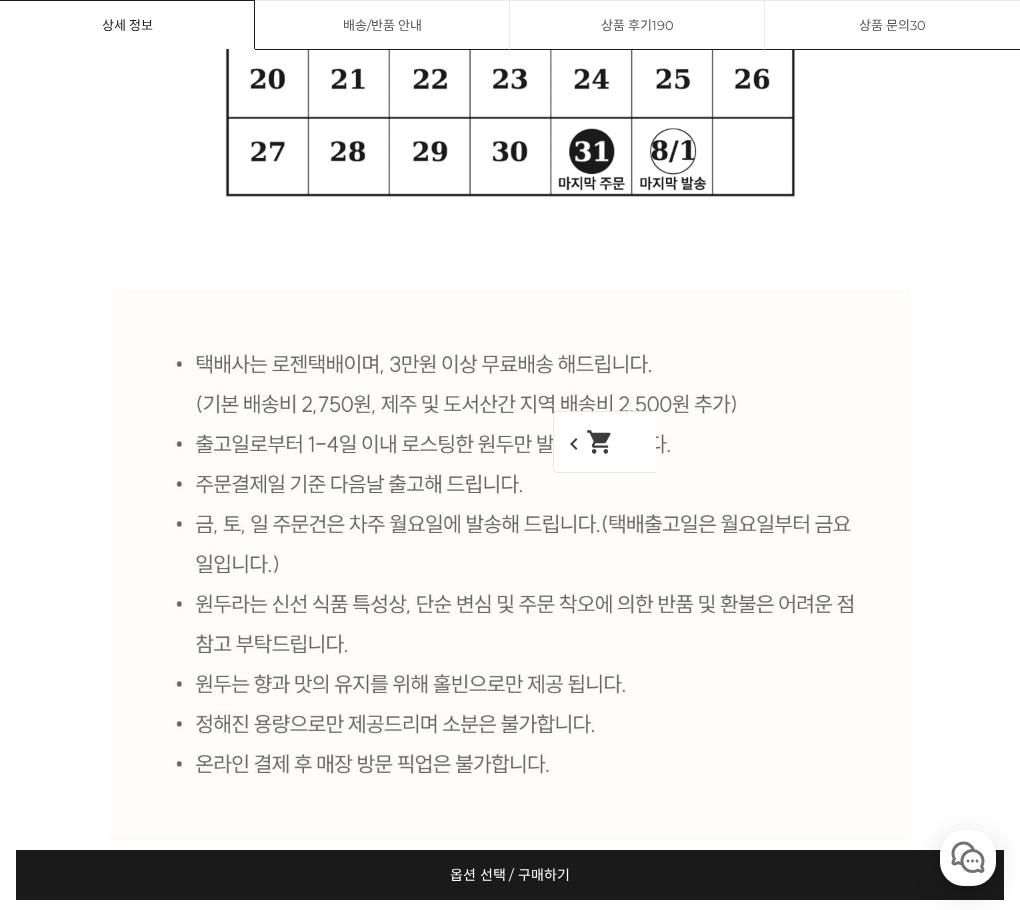 scroll, scrollTop: 16412, scrollLeft: 0, axis: vertical 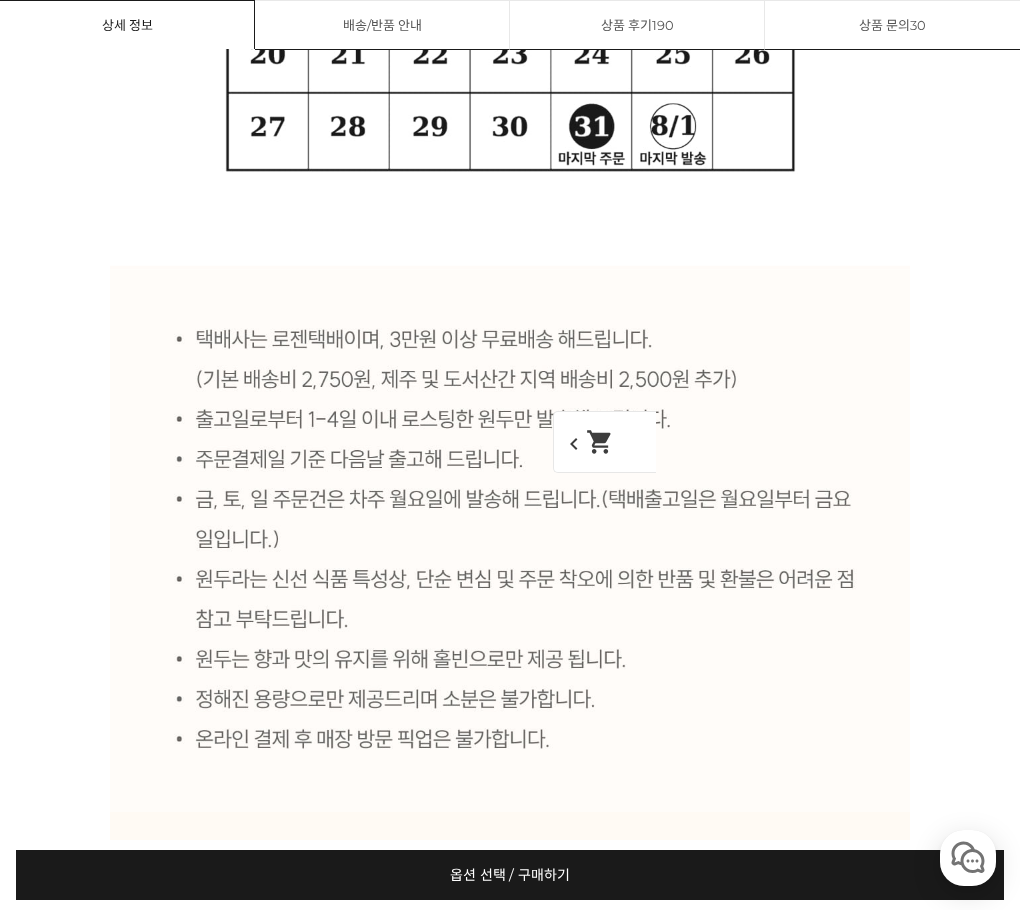 click at bounding box center (510, -2666) 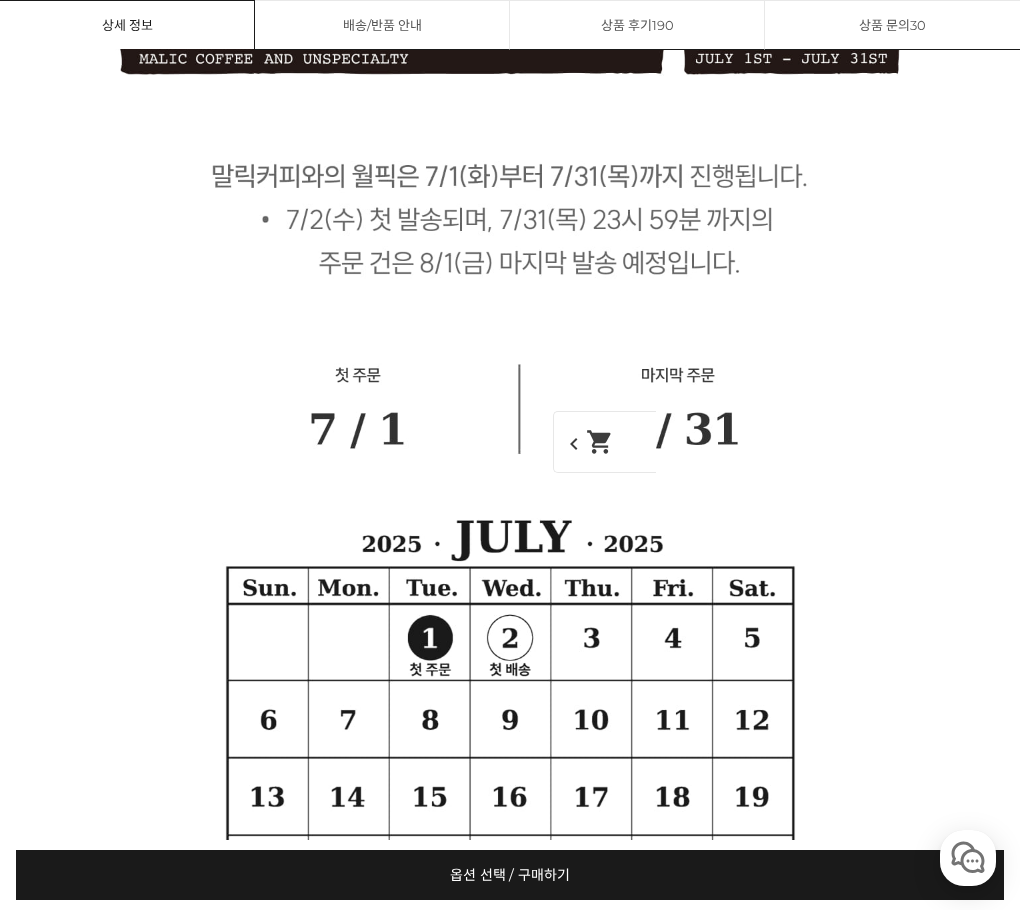 click at bounding box center [510, -2666] 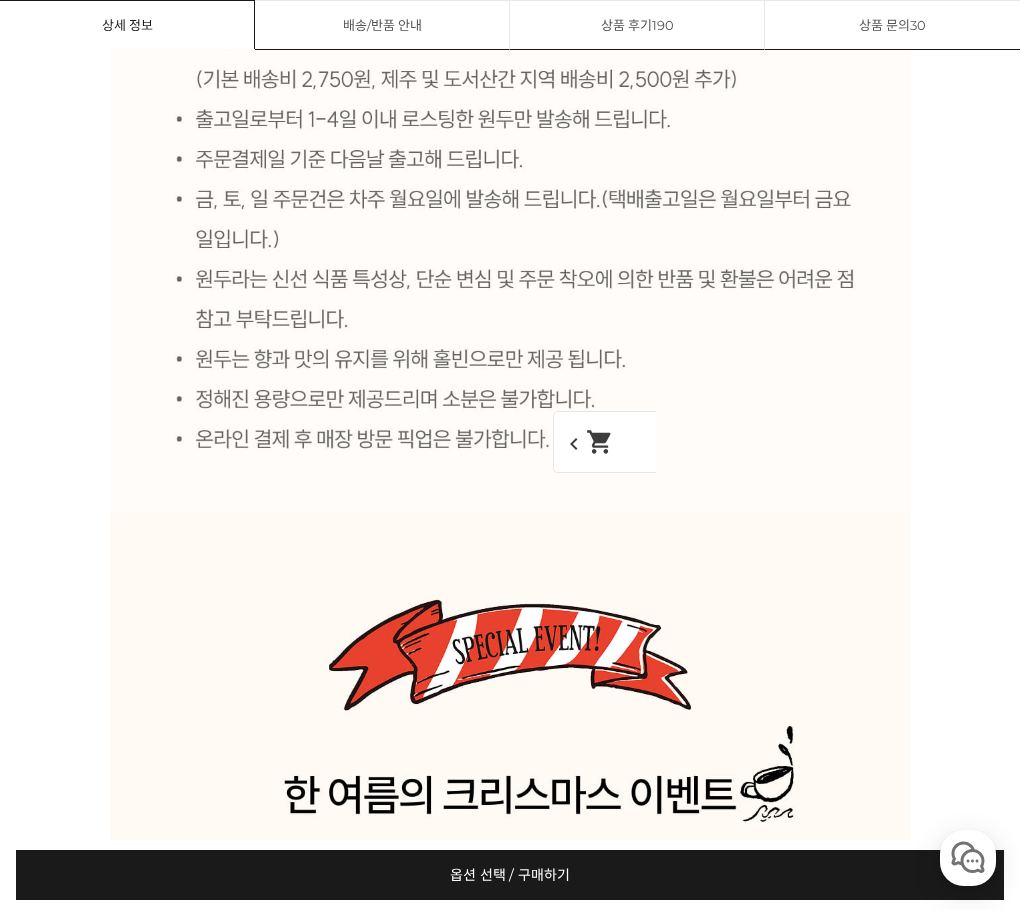scroll, scrollTop: 16612, scrollLeft: 0, axis: vertical 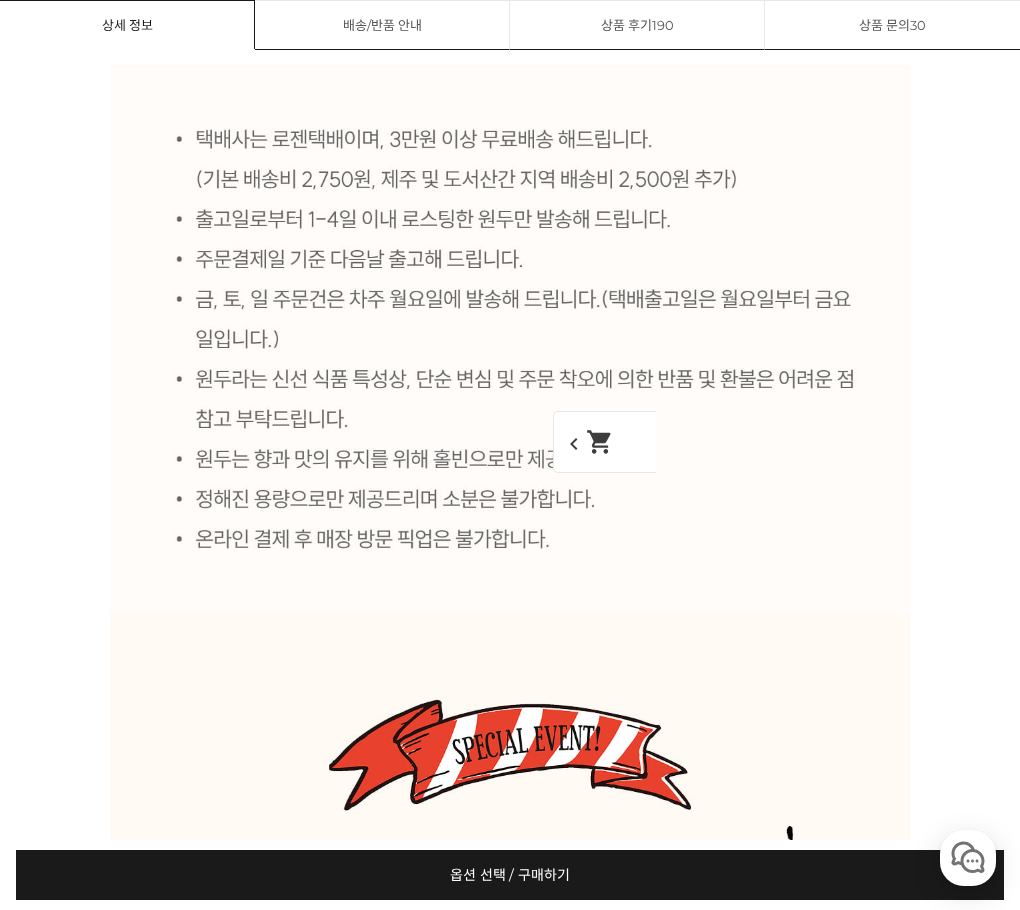 click at bounding box center [510, -2408] 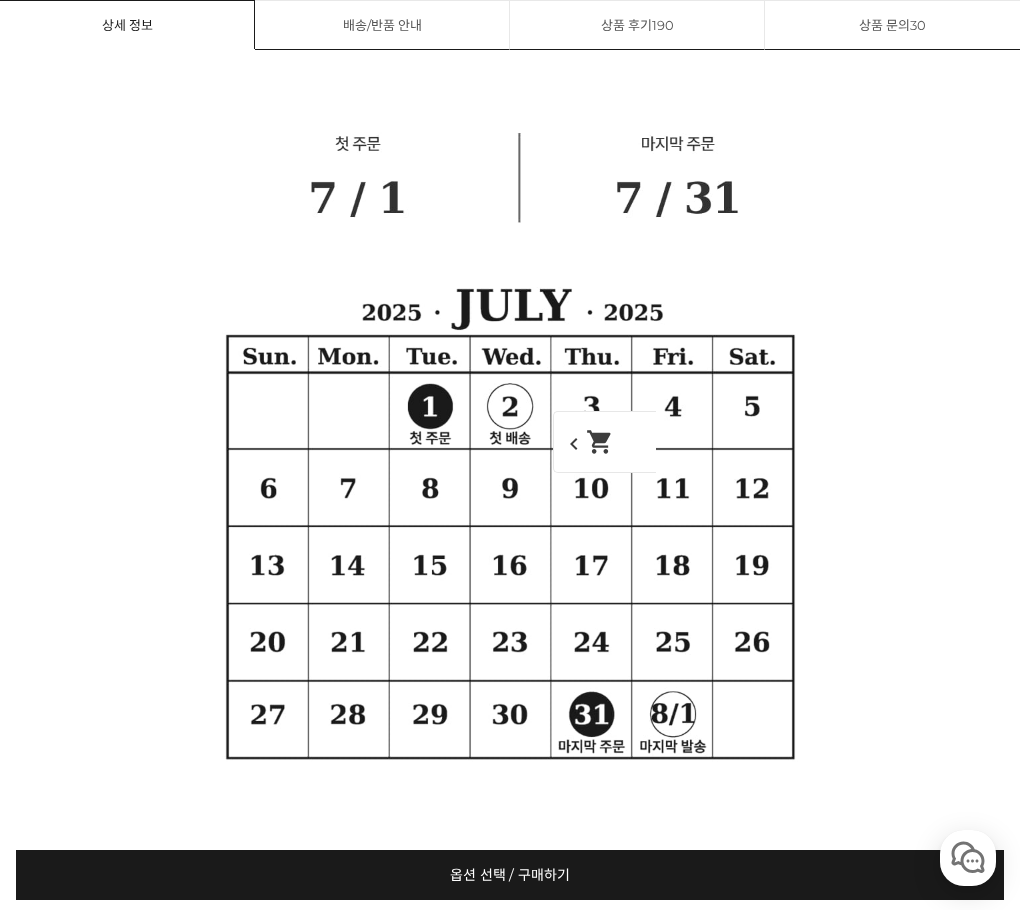 scroll, scrollTop: 16812, scrollLeft: 0, axis: vertical 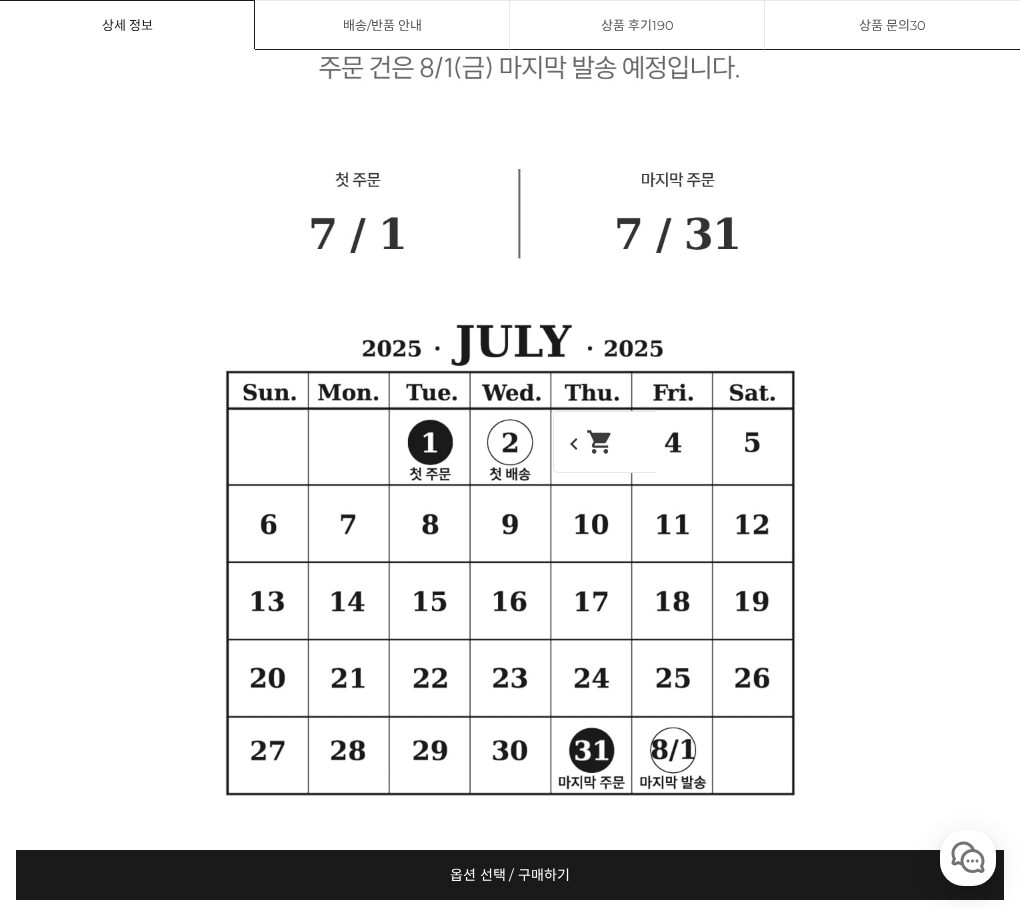 click at bounding box center (510, -2608) 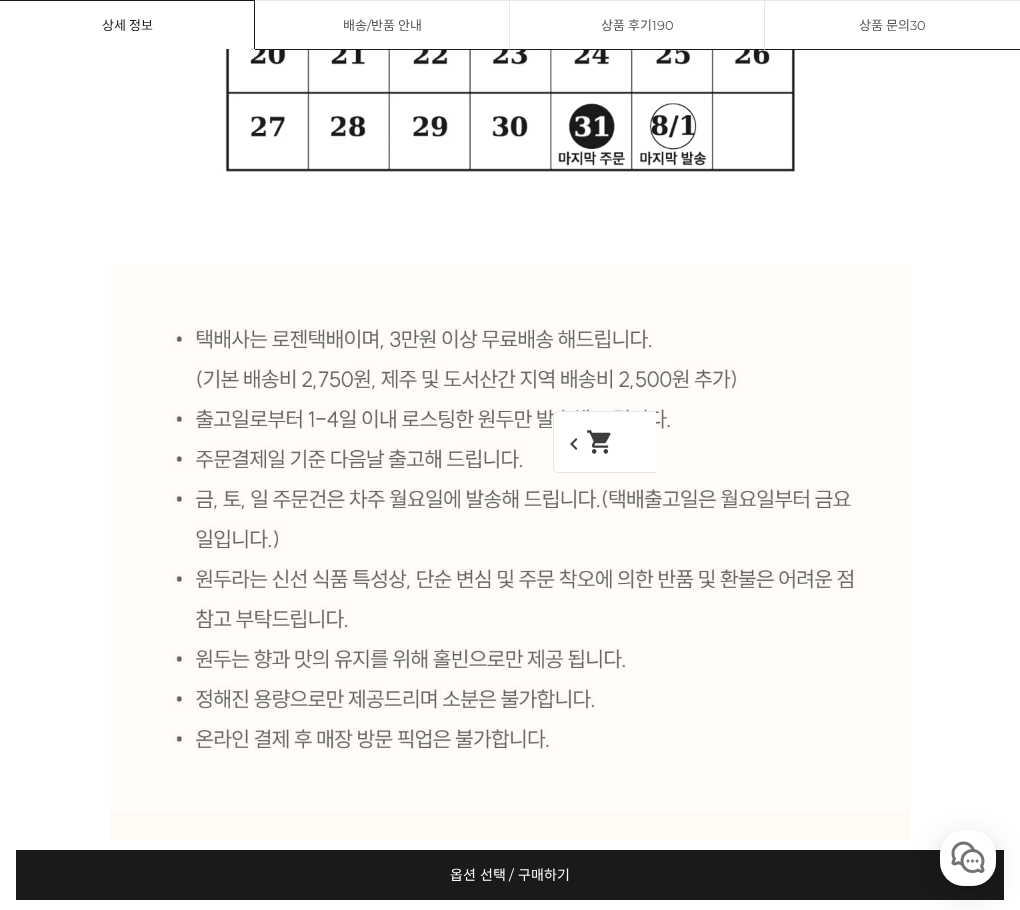 click at bounding box center (510, -2513) 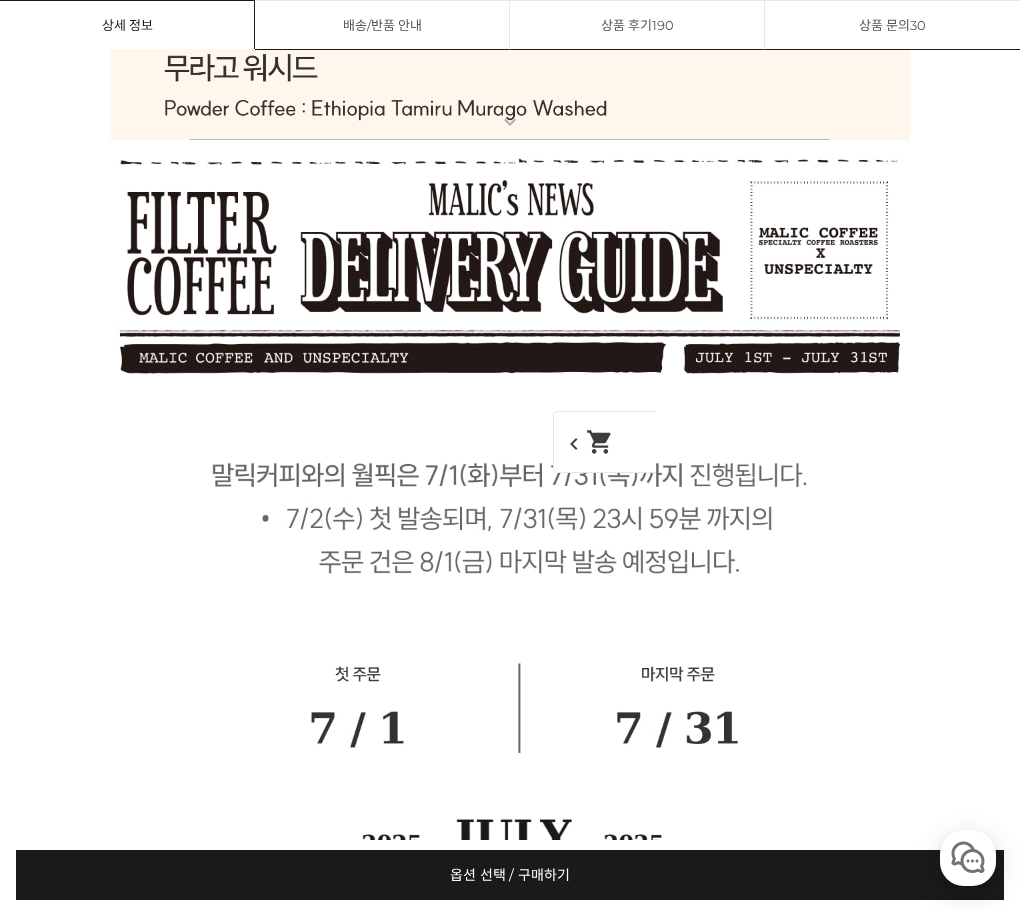 scroll, scrollTop: 16512, scrollLeft: 0, axis: vertical 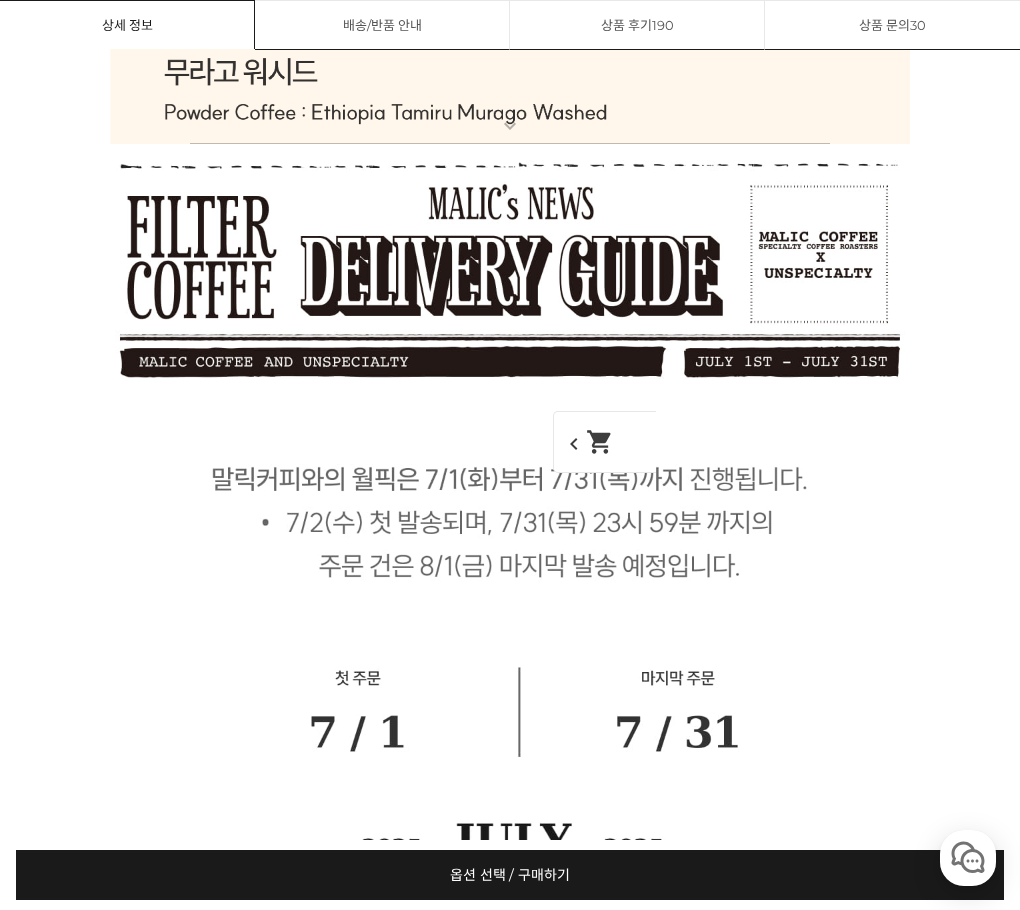 click at bounding box center [510, -2613] 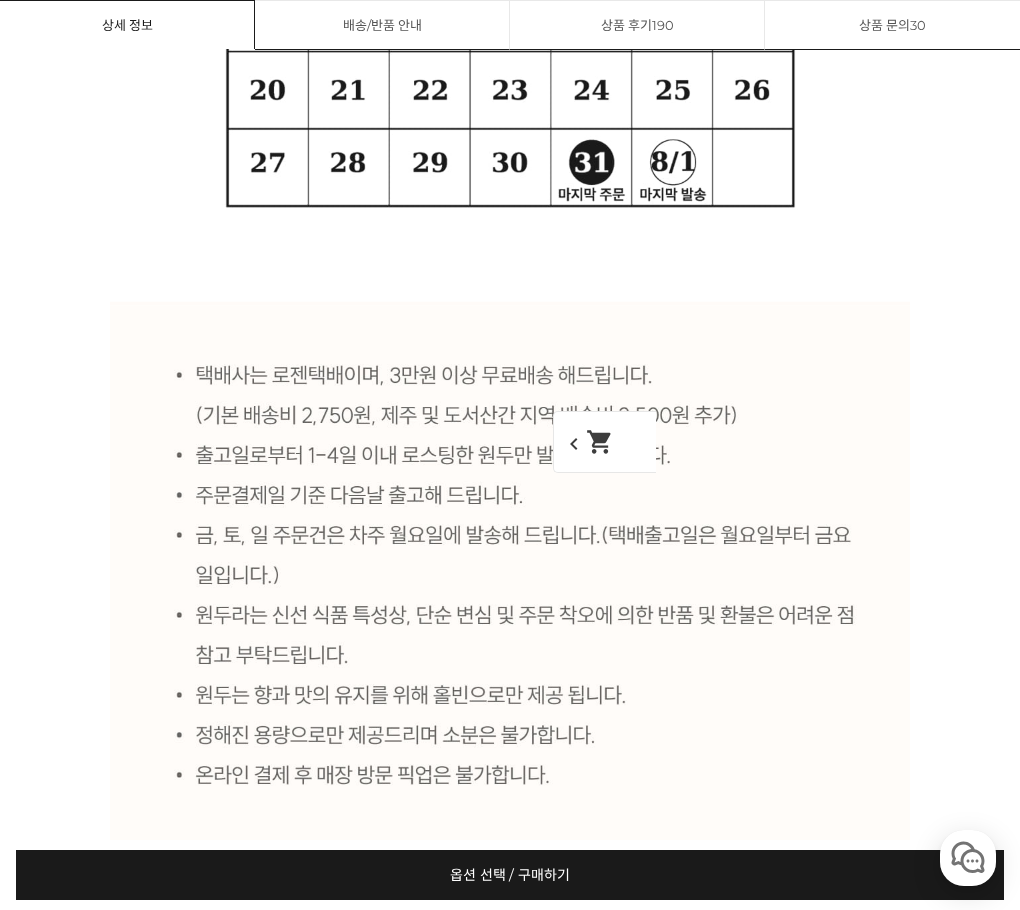 scroll, scrollTop: 16312, scrollLeft: 0, axis: vertical 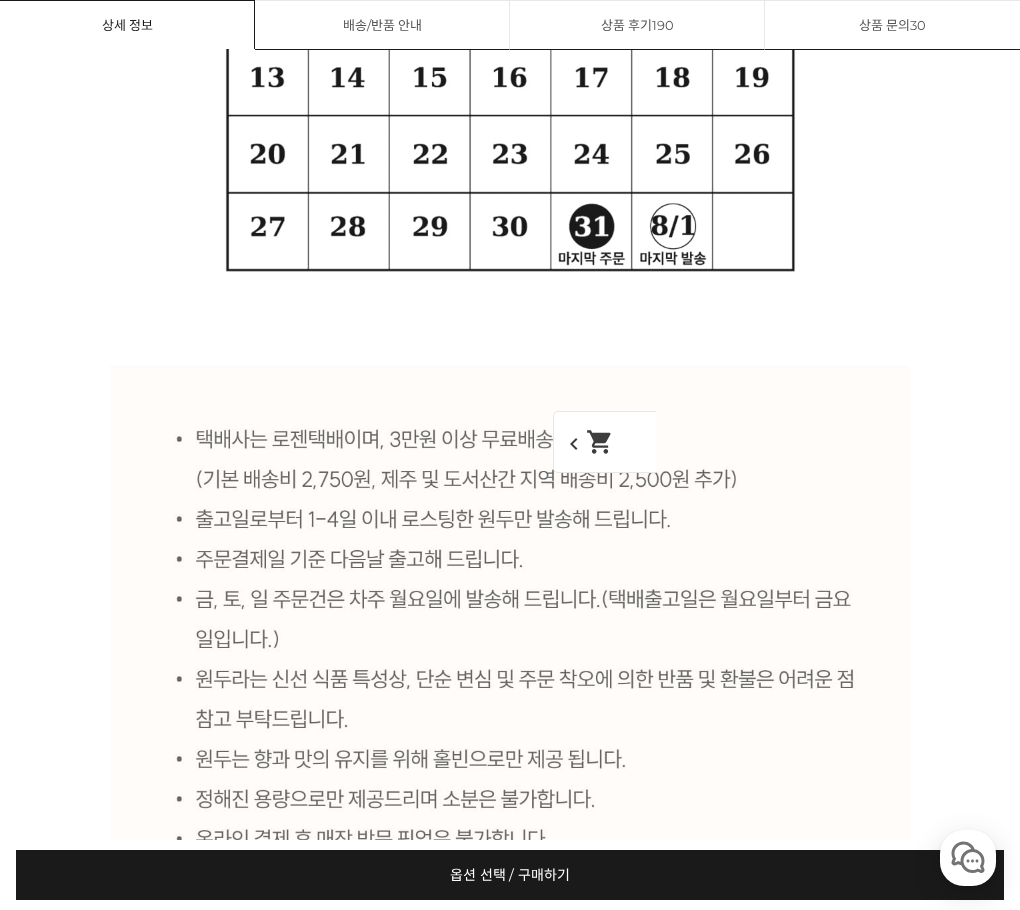 click at bounding box center [510, -2566] 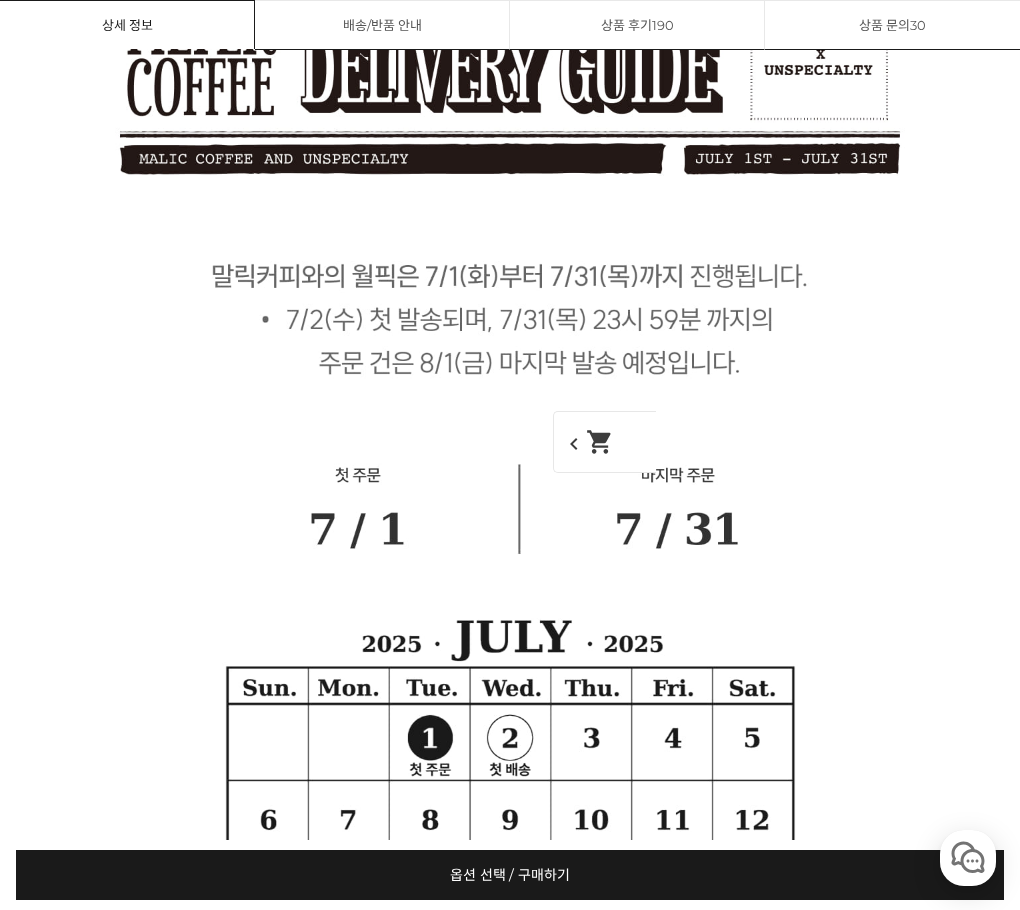 click at bounding box center [510, -2566] 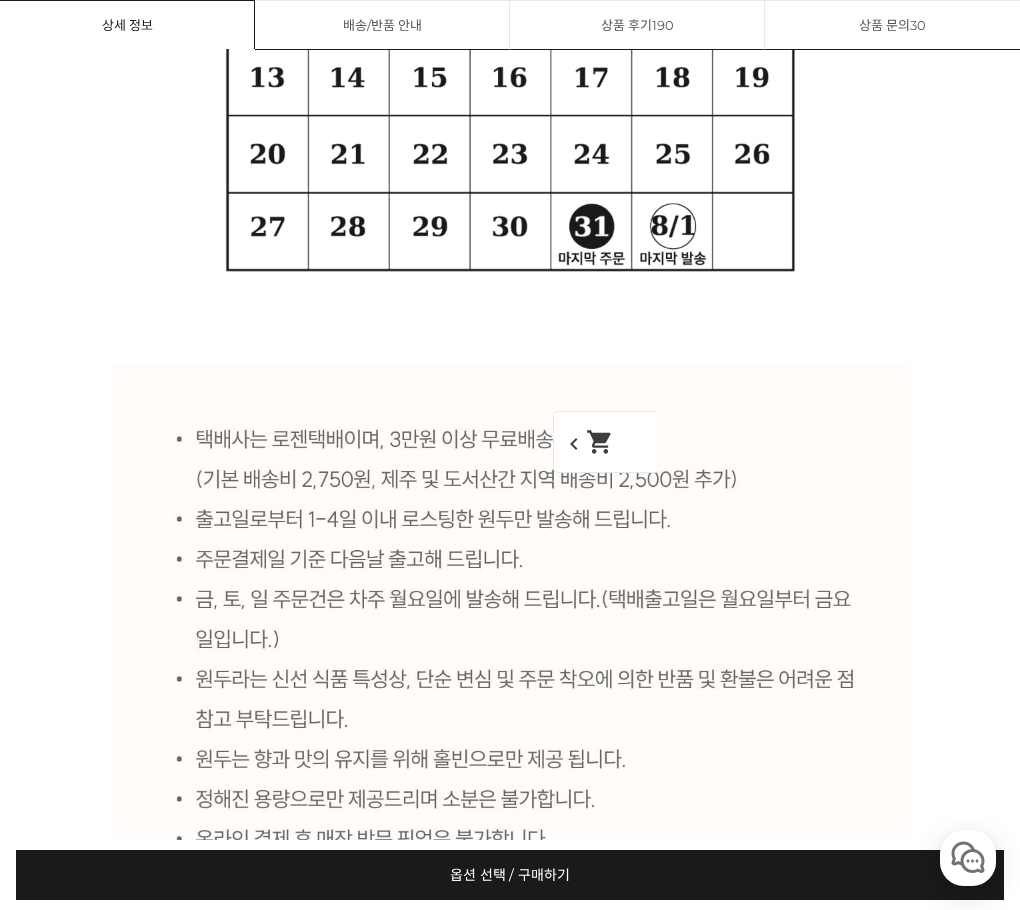 scroll, scrollTop: 16012, scrollLeft: 0, axis: vertical 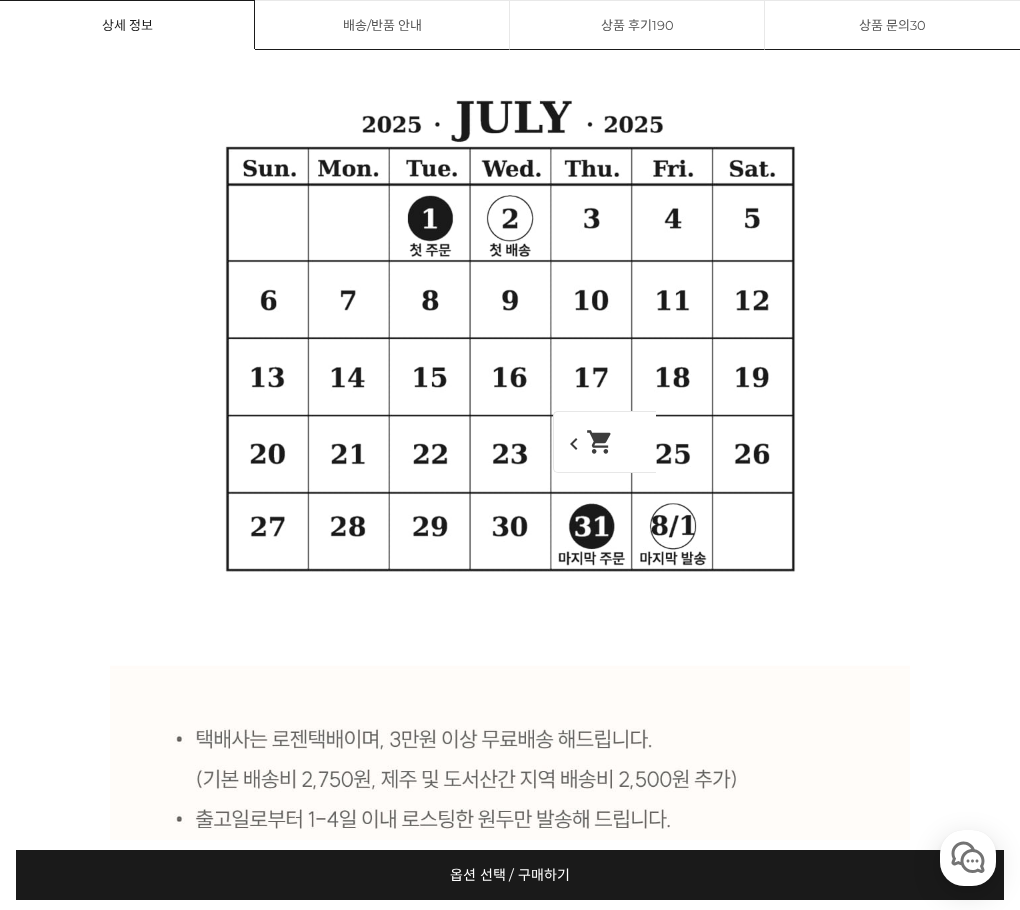 click at bounding box center [510, -2625] 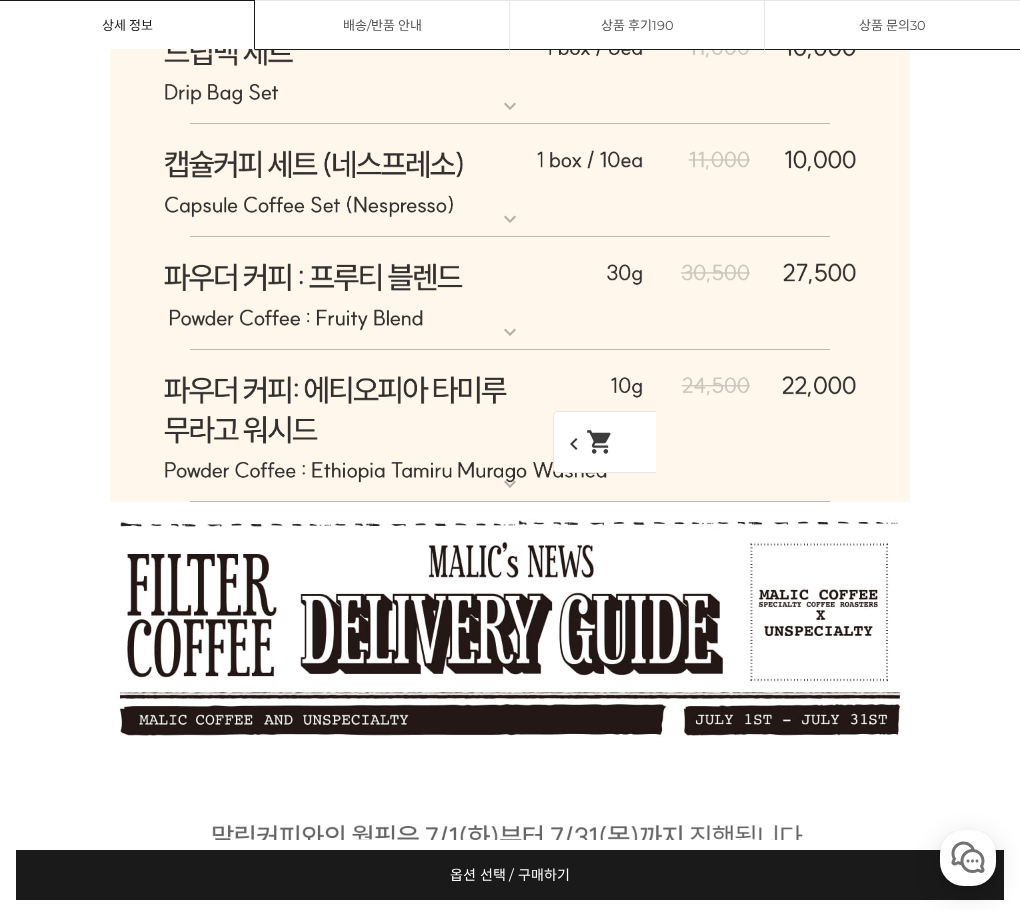 click at bounding box center [510, -2777] 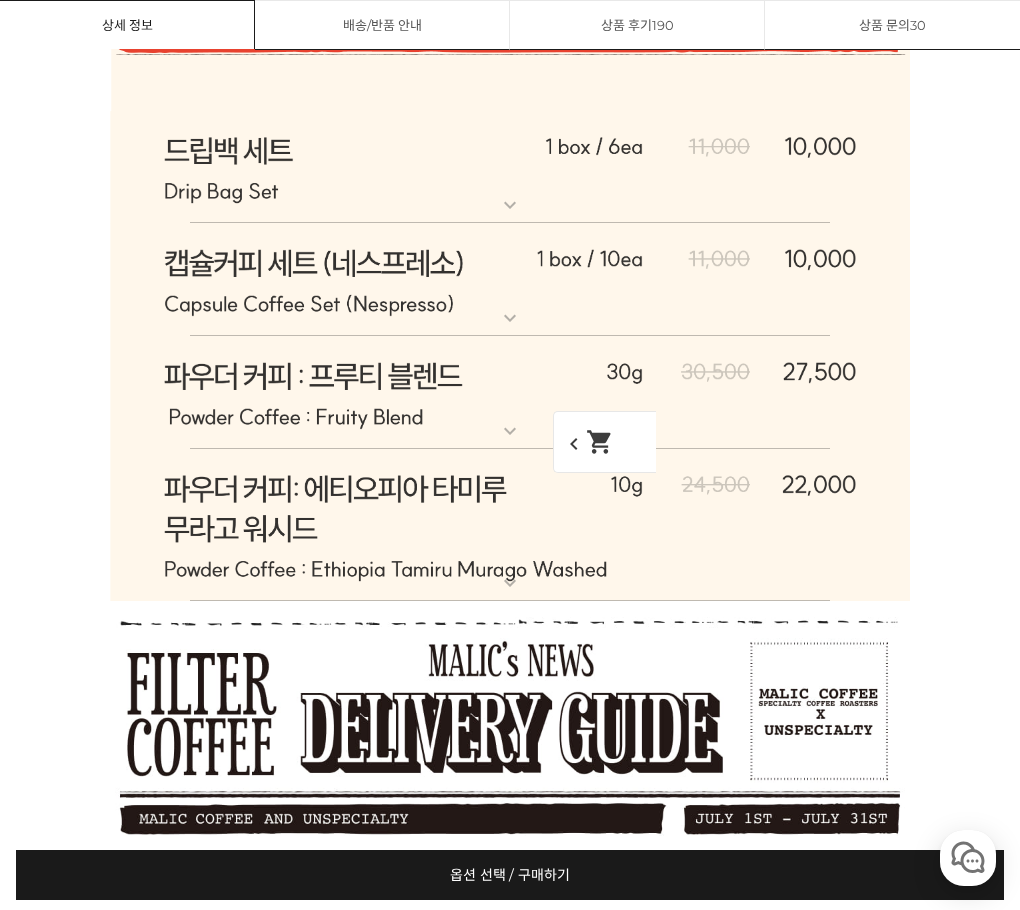 scroll, scrollTop: 17312, scrollLeft: 0, axis: vertical 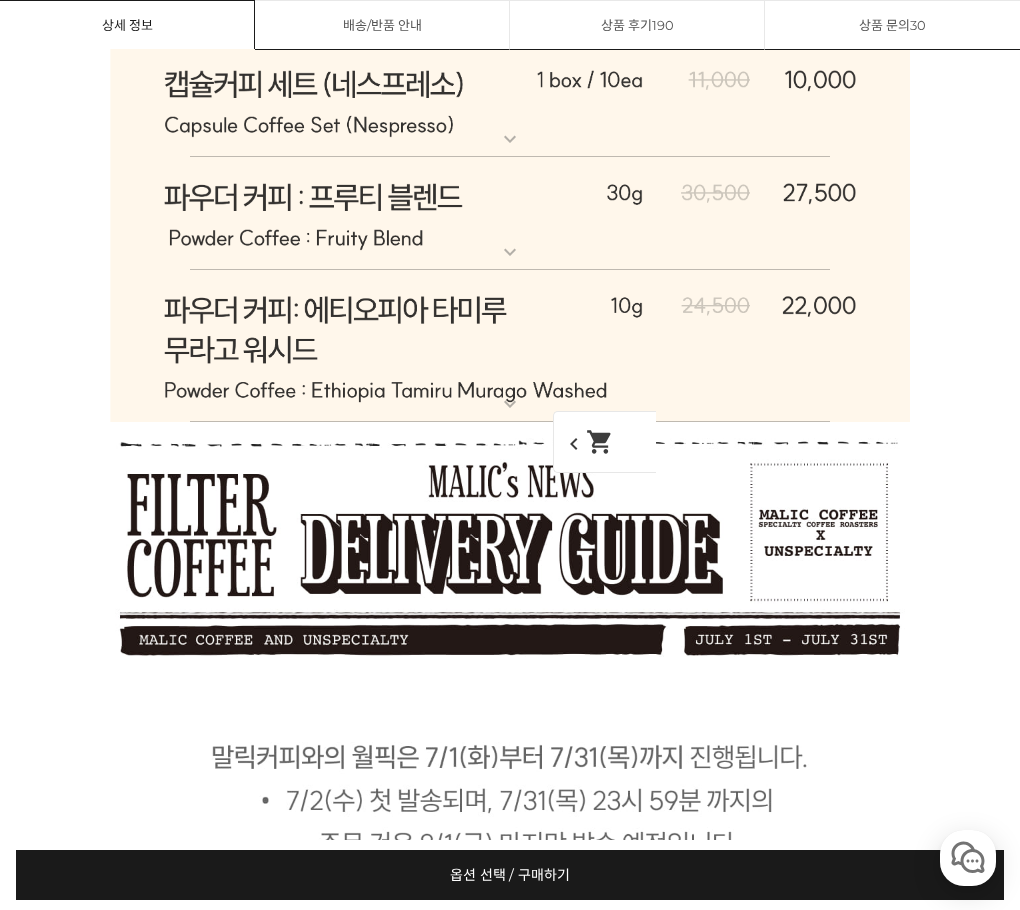 click at bounding box center [510, -2705] 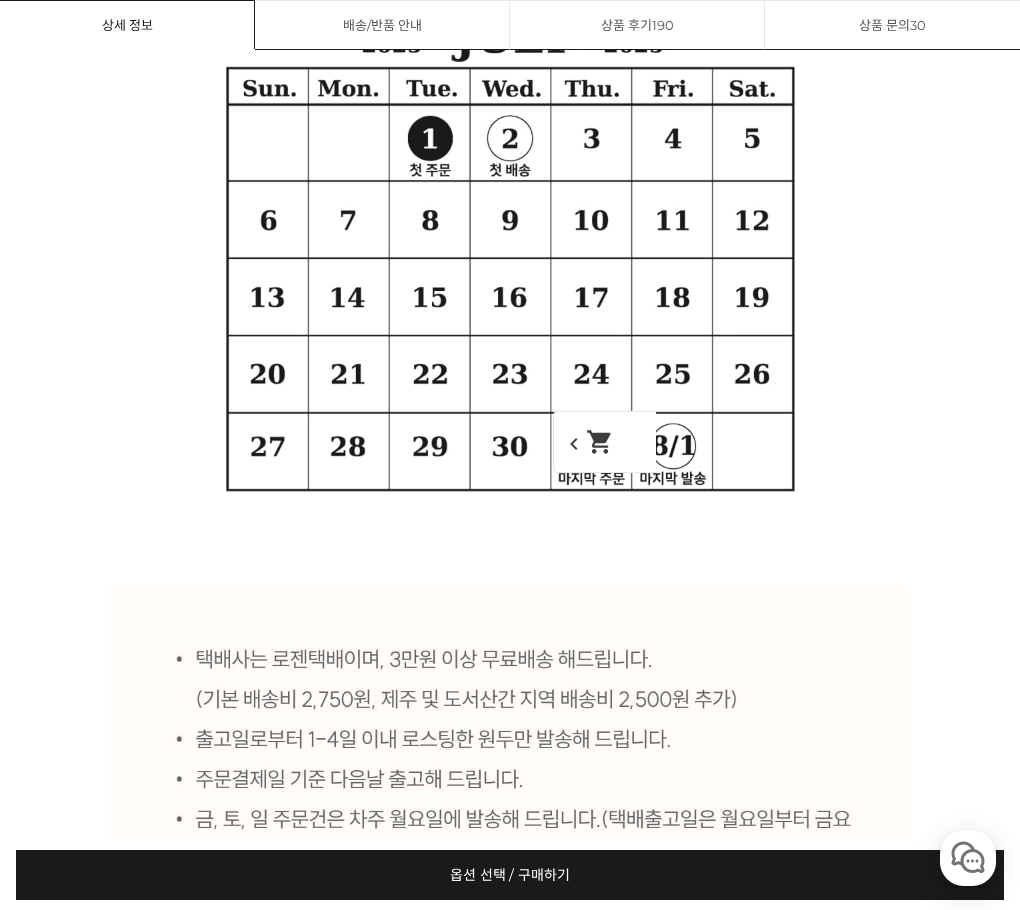 click at bounding box center (510, -2705) 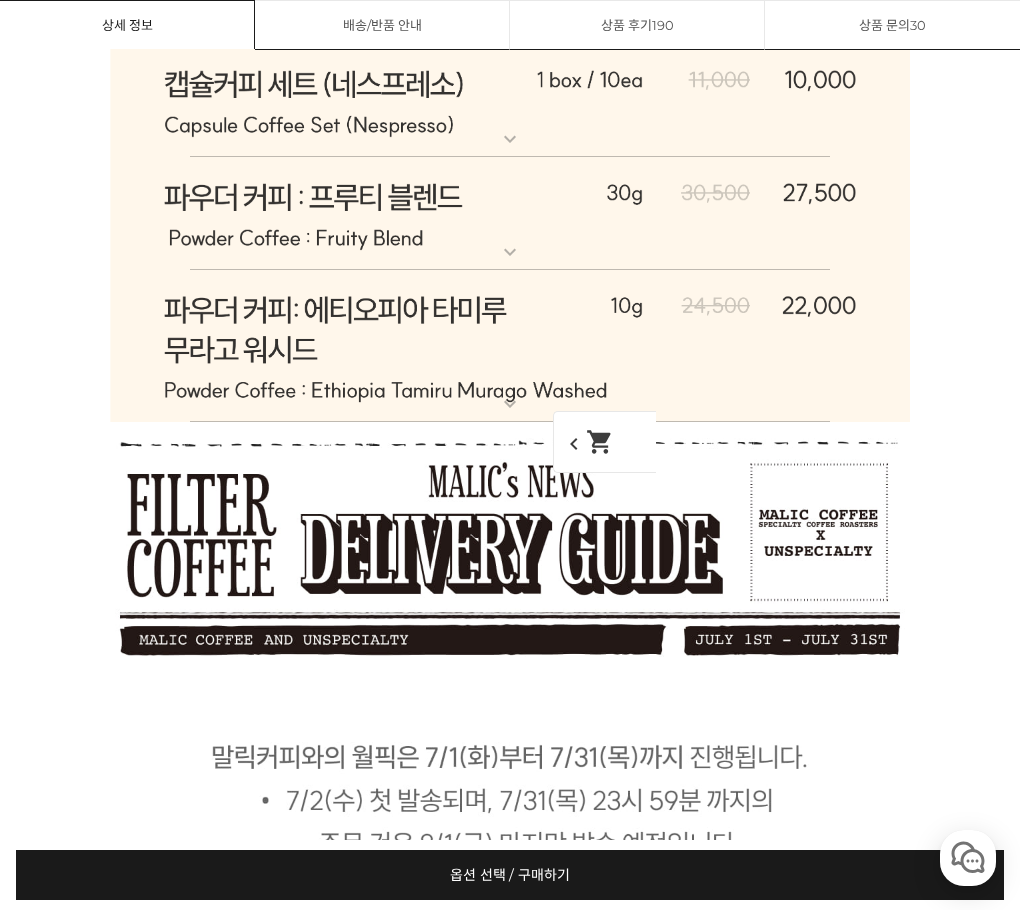 scroll, scrollTop: 17712, scrollLeft: 0, axis: vertical 